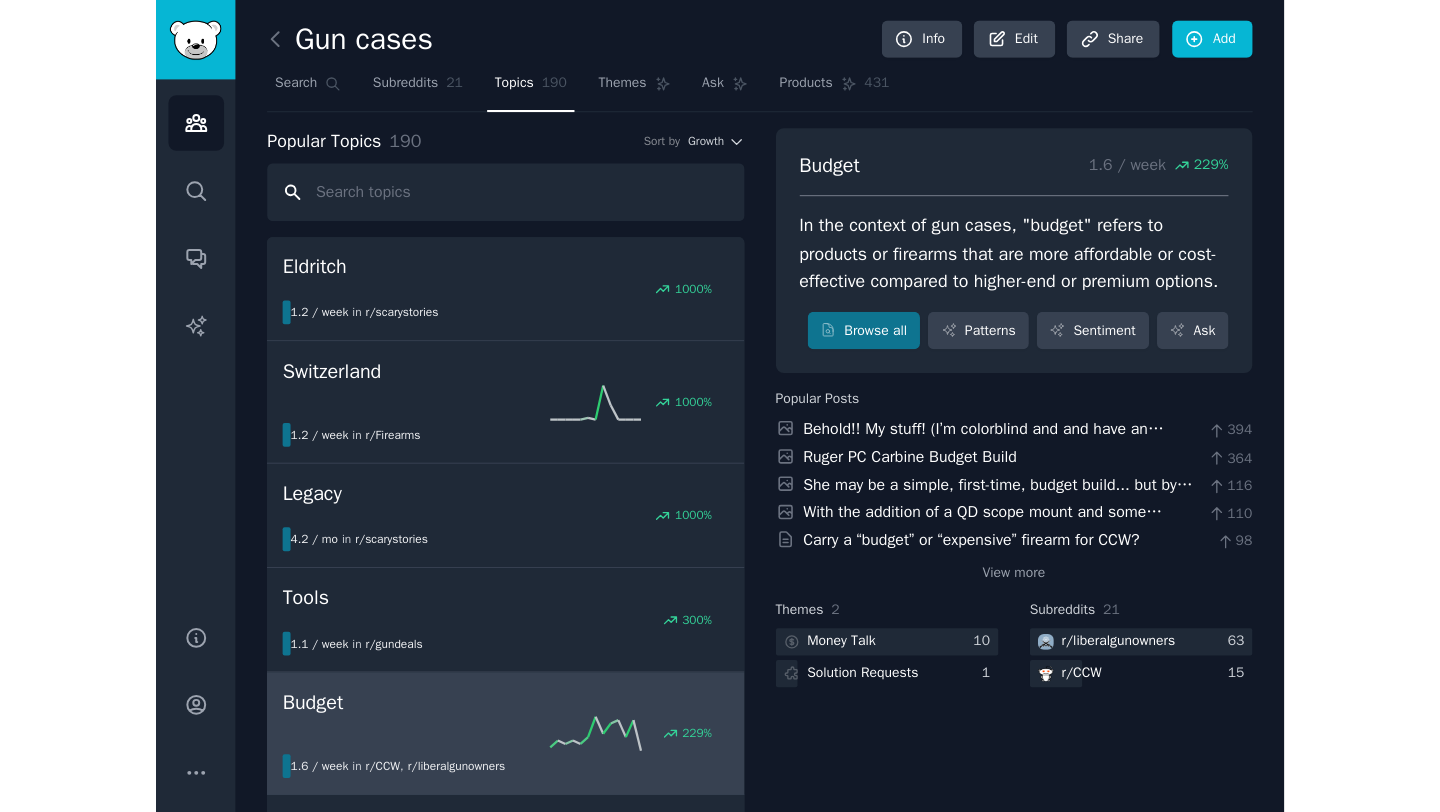 scroll, scrollTop: 0, scrollLeft: 0, axis: both 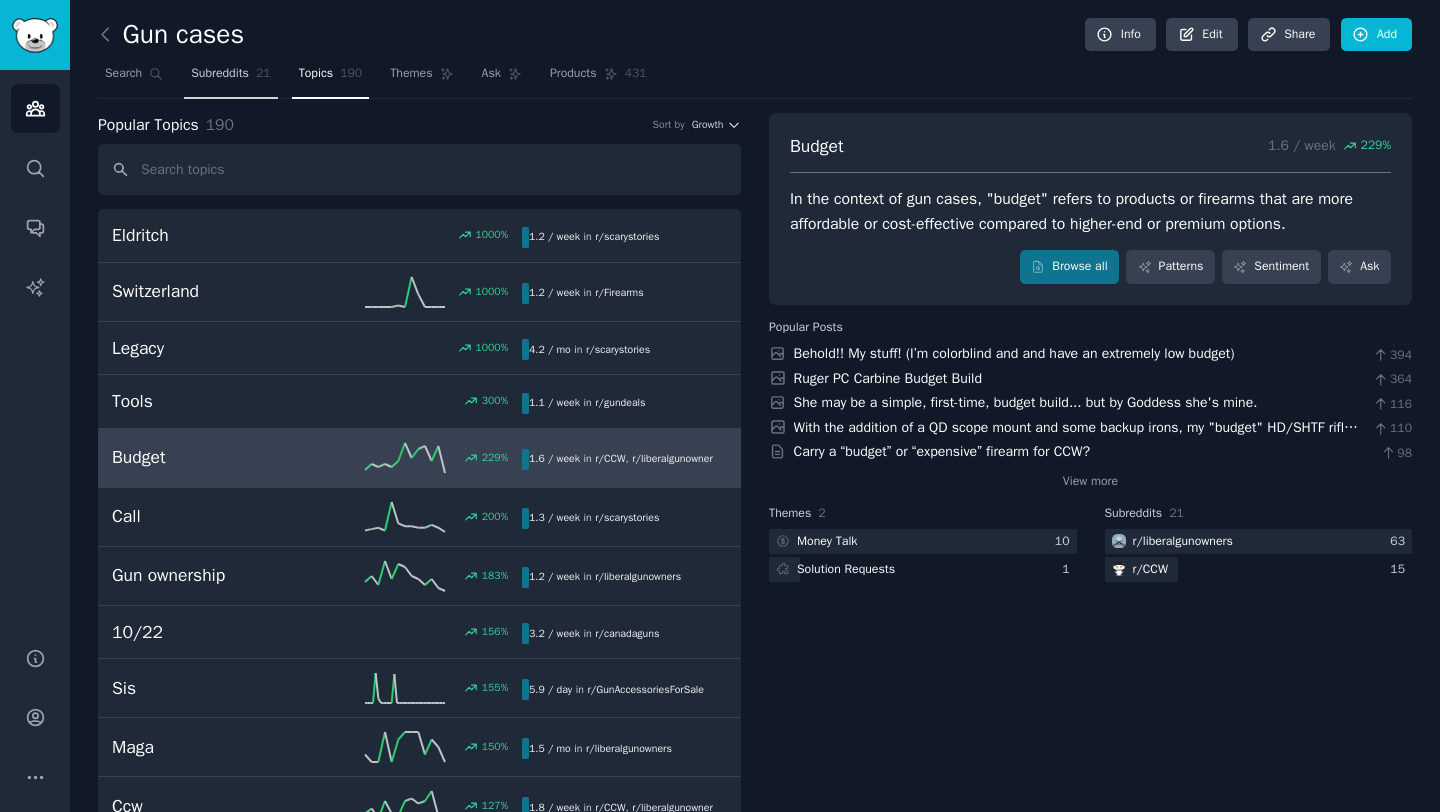 click on "Subreddits" at bounding box center [220, 74] 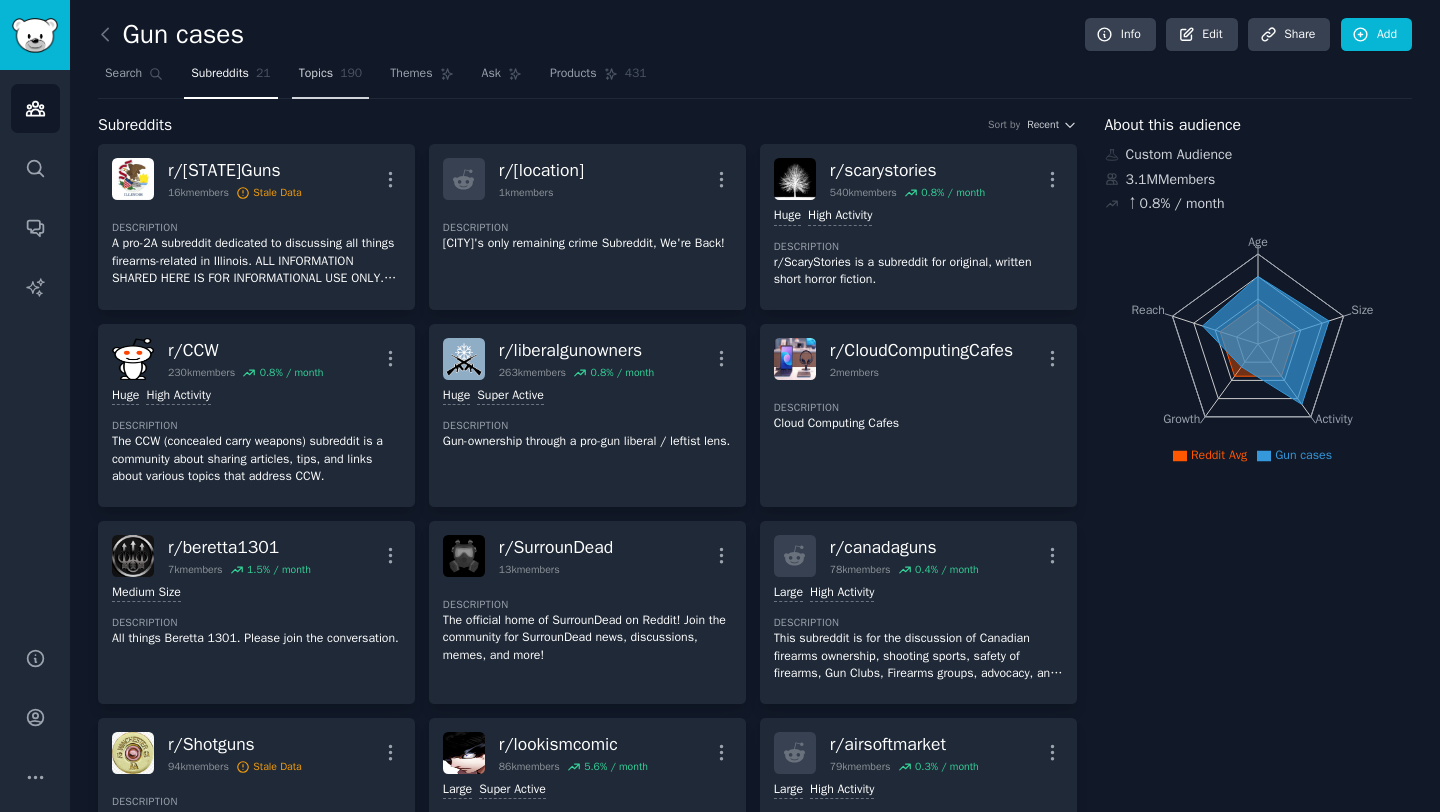 click on "Topics" at bounding box center [316, 74] 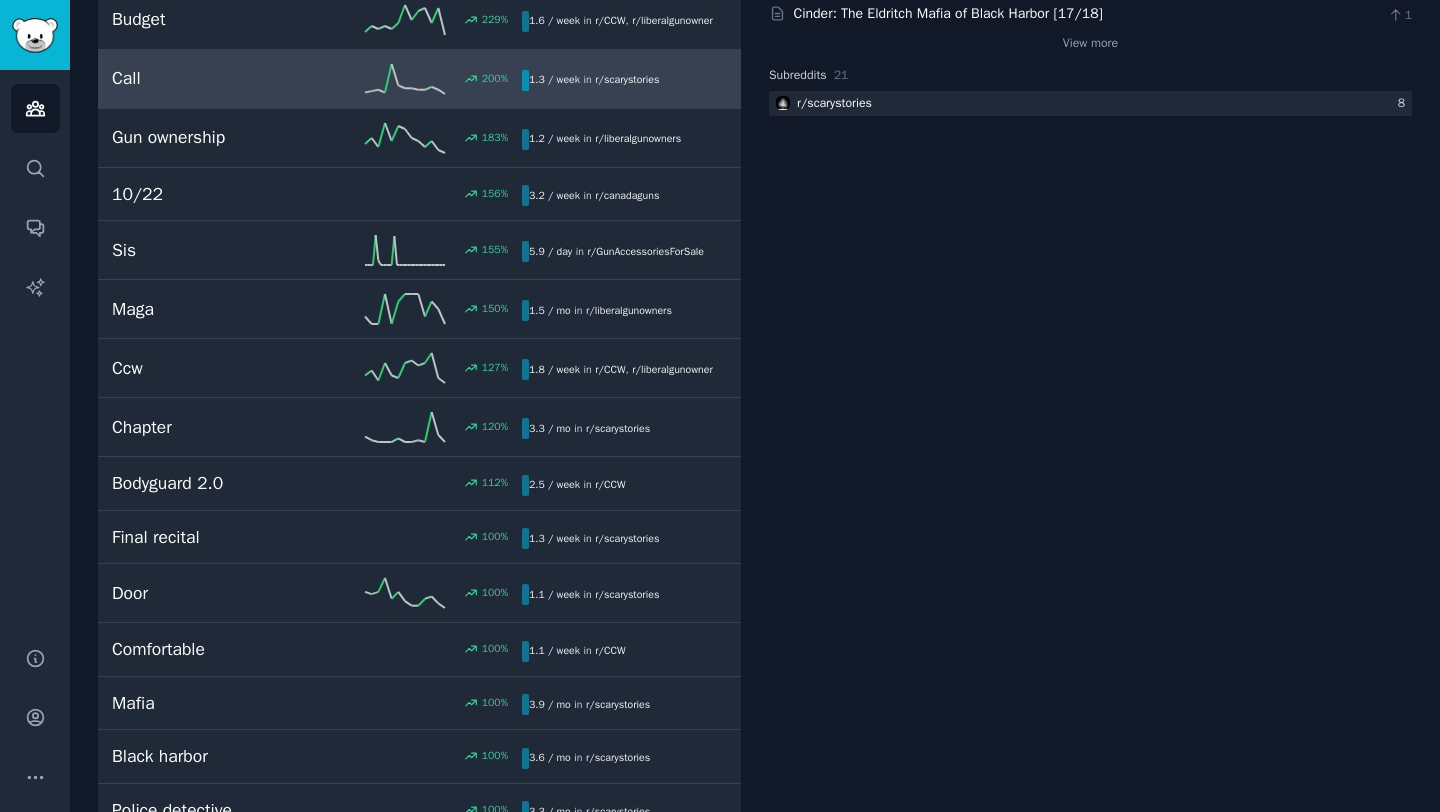 scroll, scrollTop: 0, scrollLeft: 0, axis: both 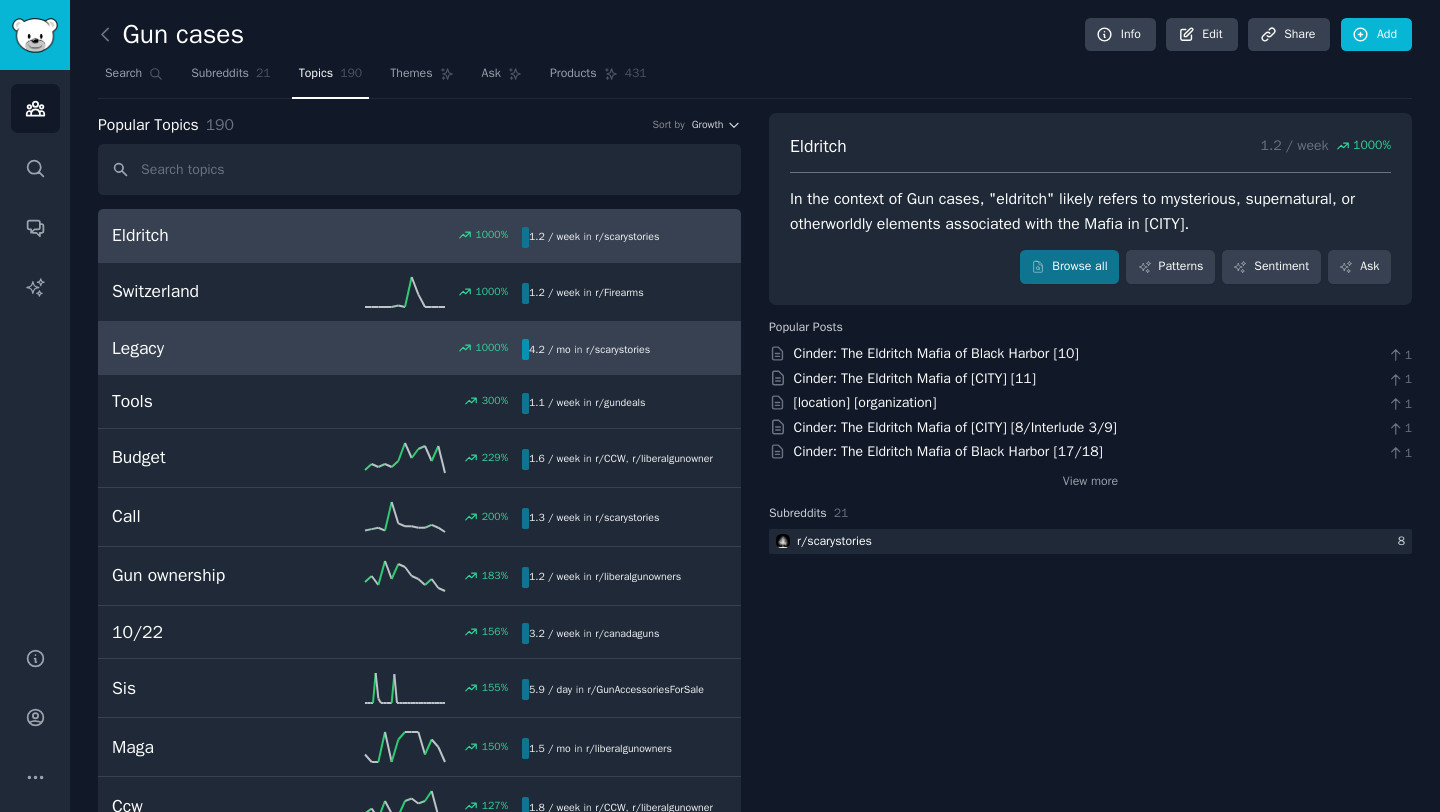 click on "1000 %" at bounding box center [419, 348] 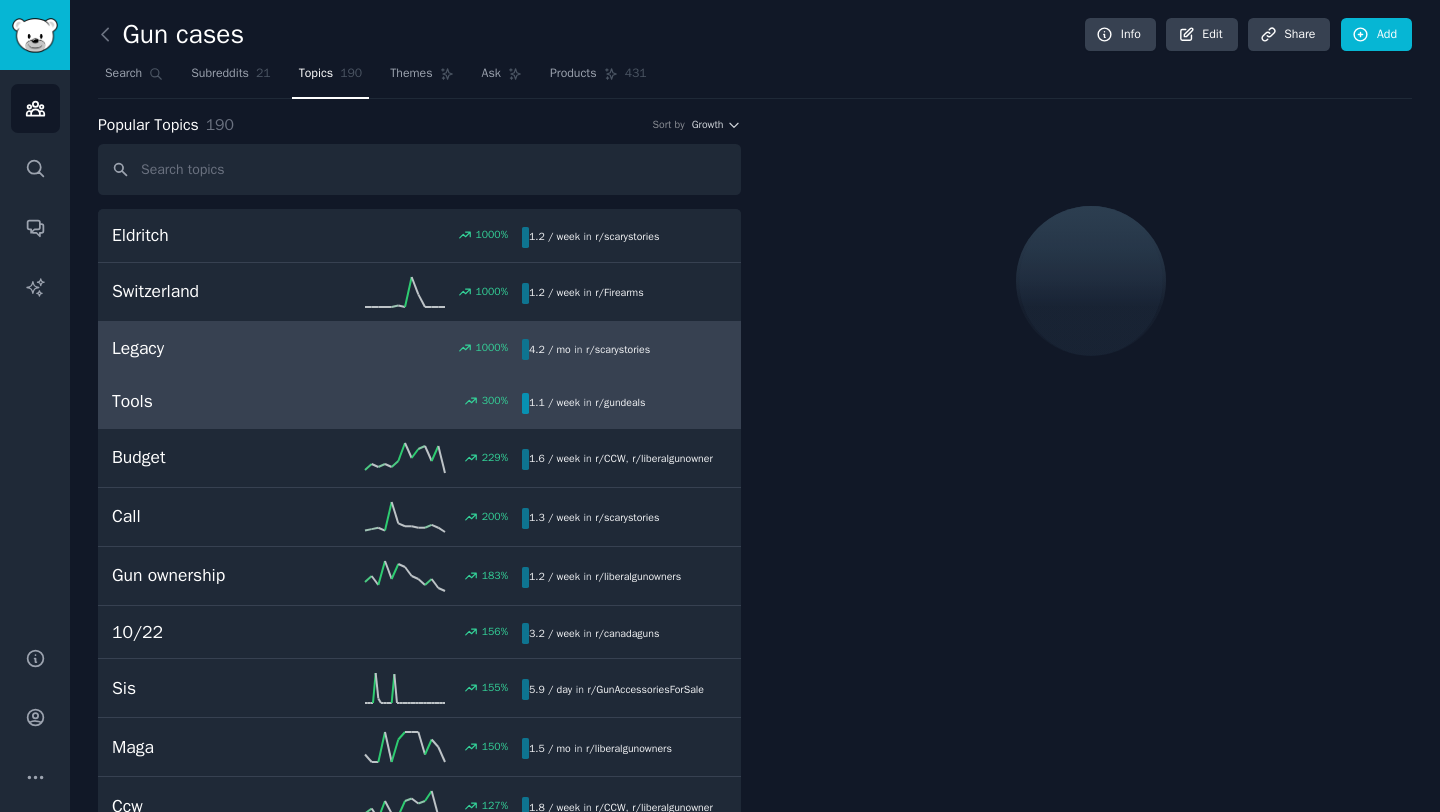 click on "Tools 300 % 1.1 / week  in    r/ gundeals" at bounding box center [419, 402] 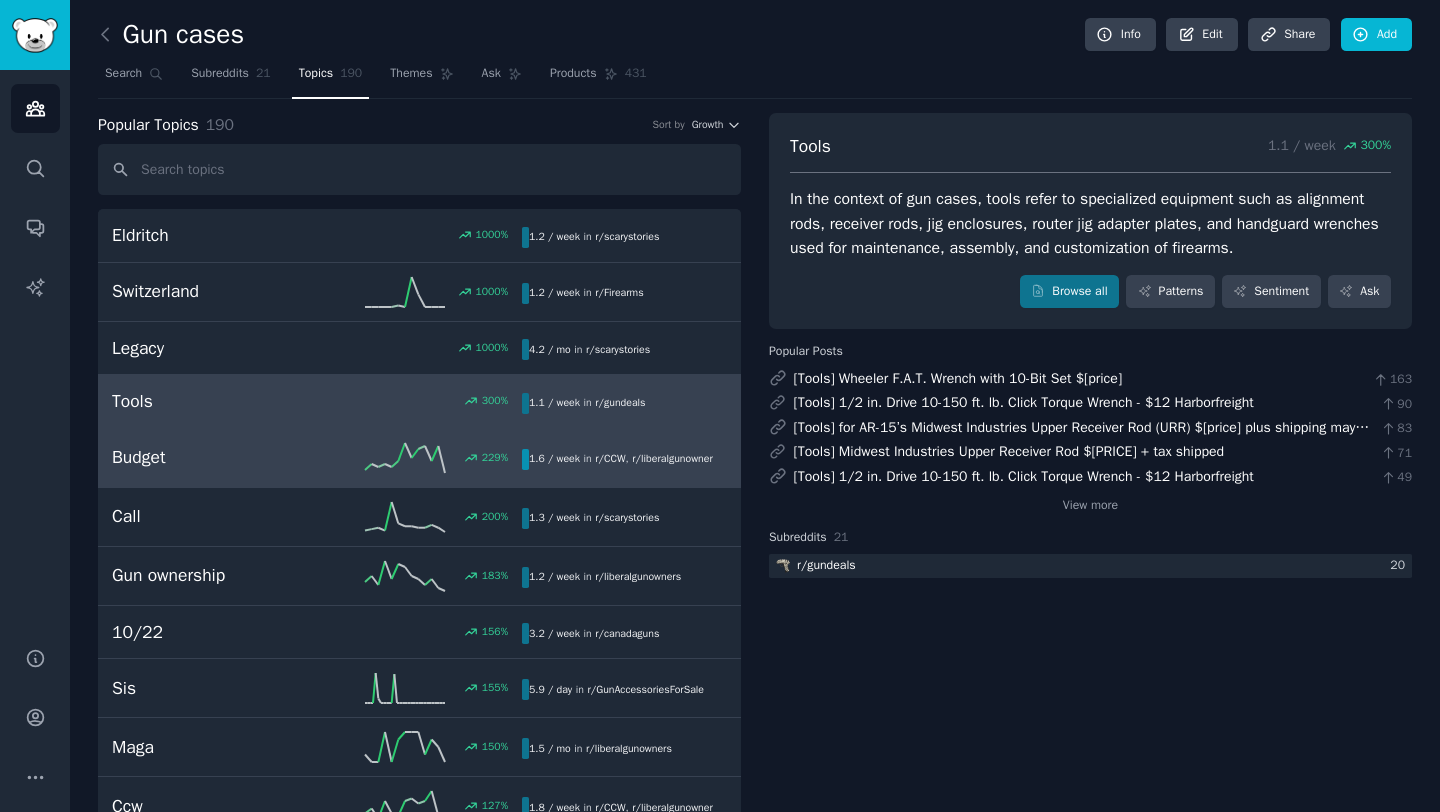 click on "Budget" at bounding box center (214, 457) 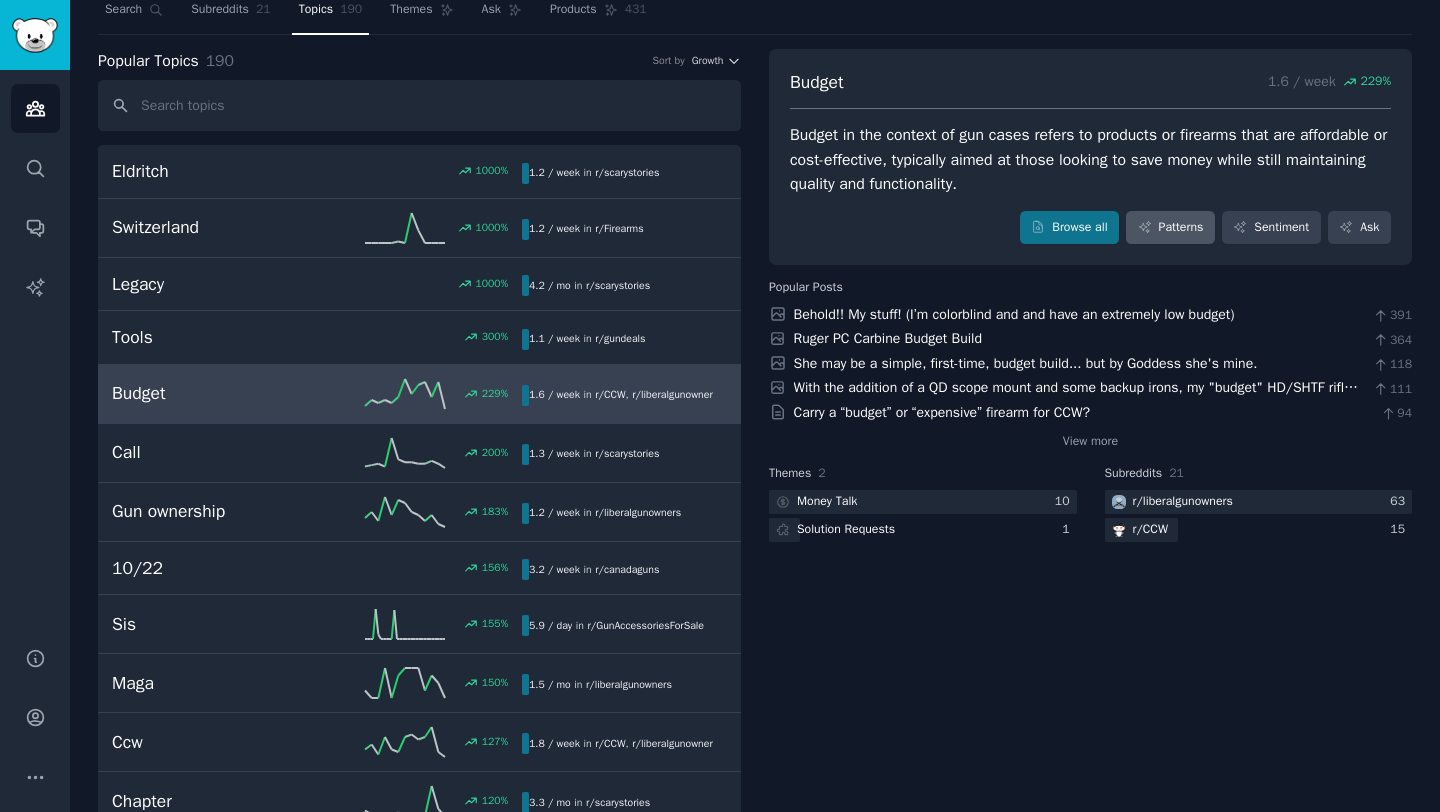 scroll, scrollTop: 63, scrollLeft: 0, axis: vertical 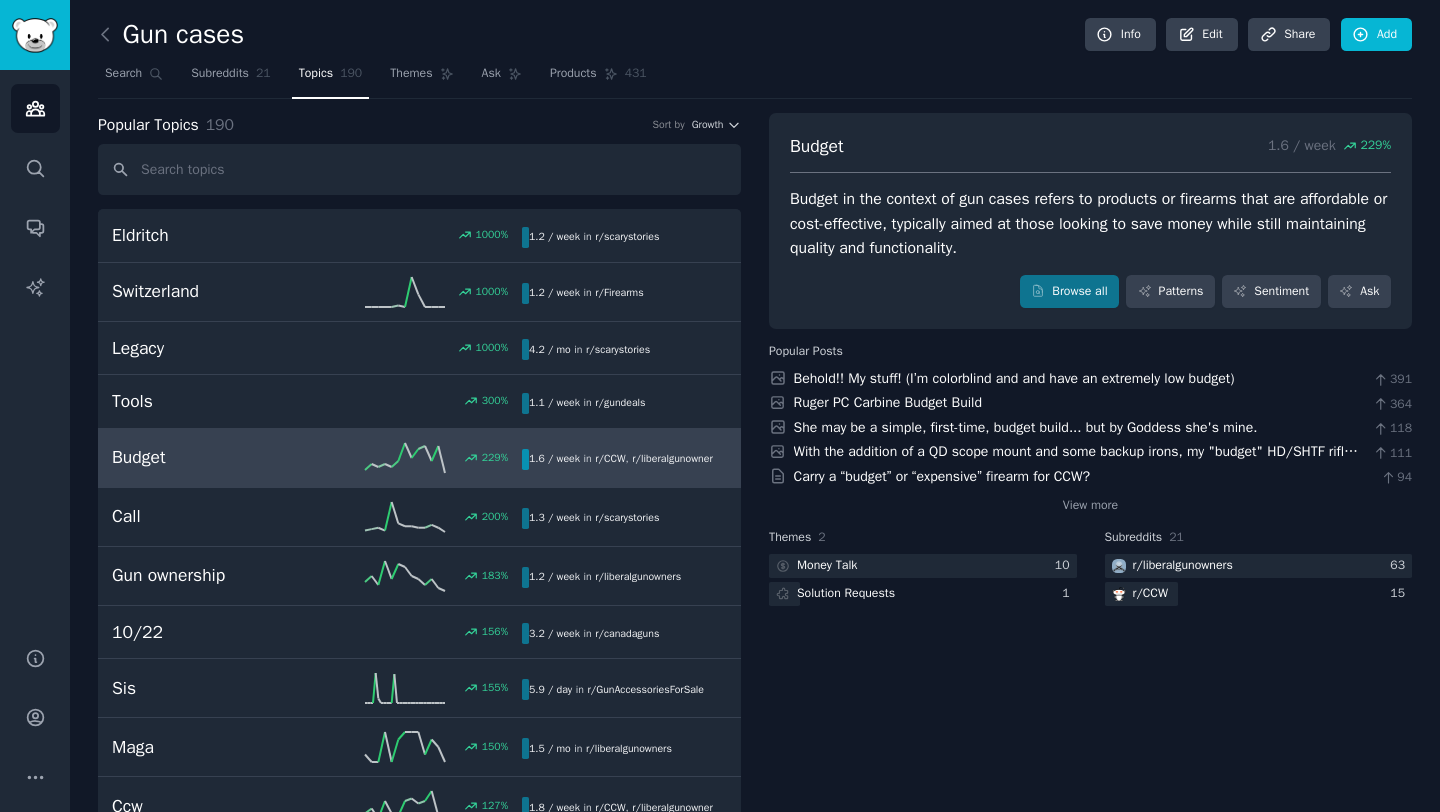 click on "[NUMBER] %" at bounding box center (419, 458) 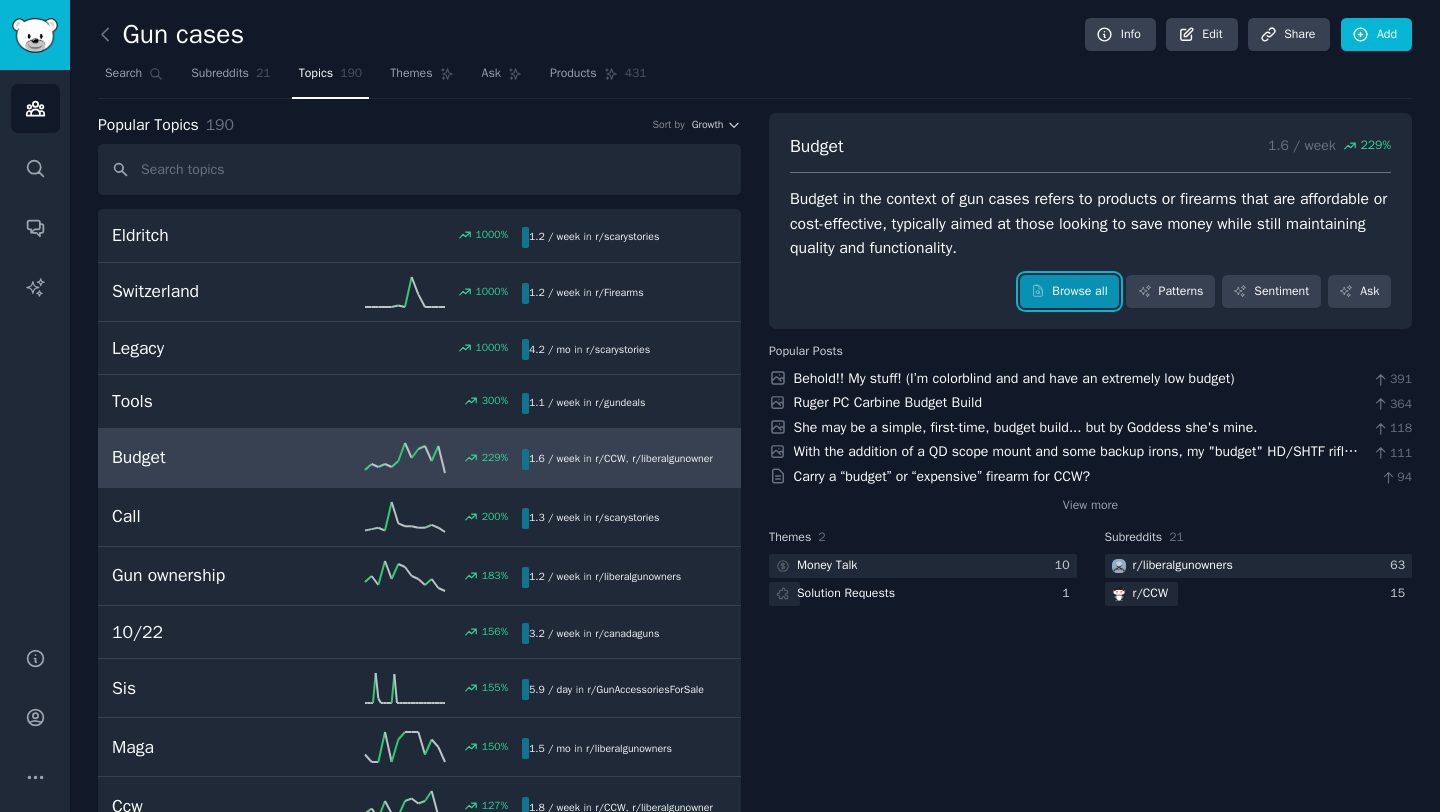 click on "Browse all" at bounding box center [1069, 292] 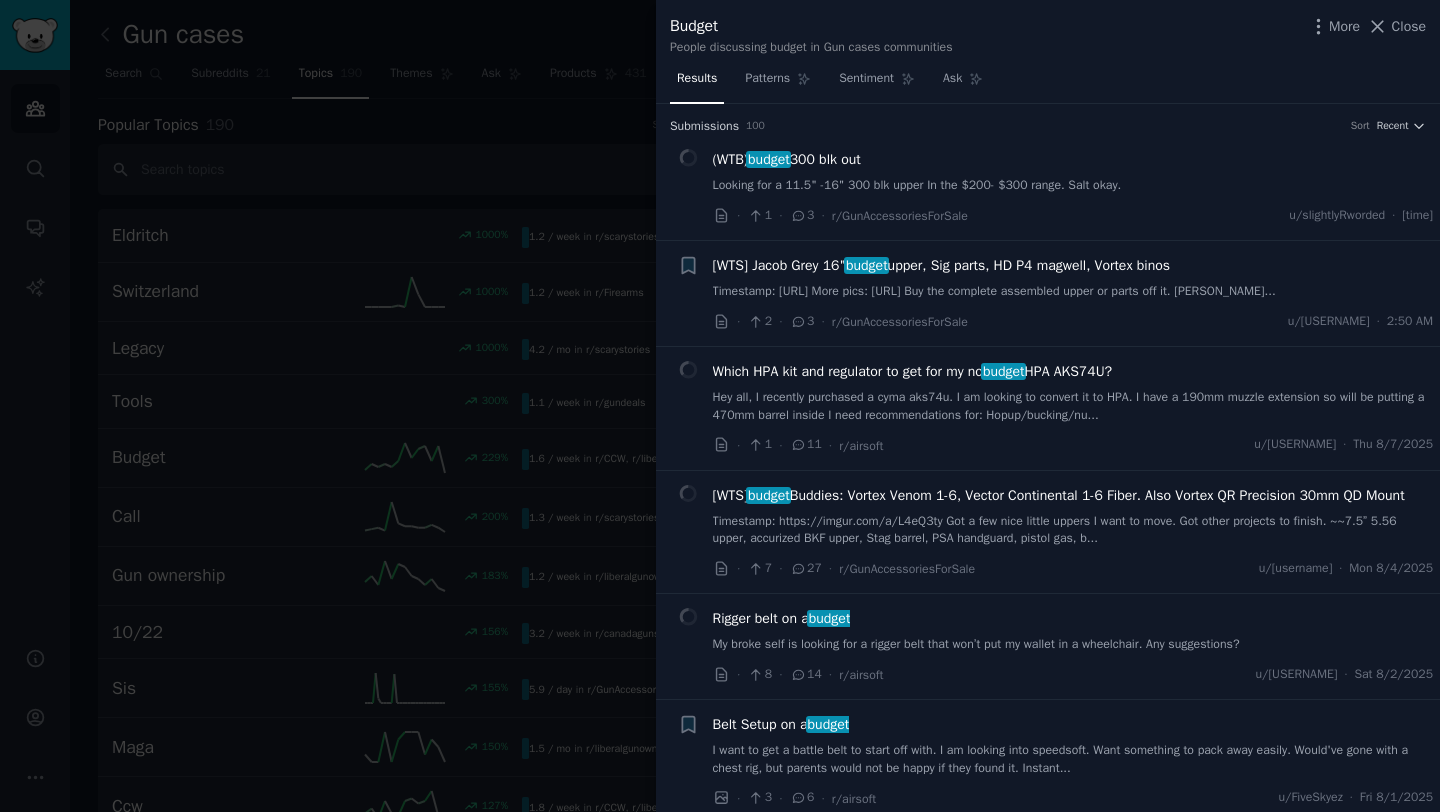 click on "Results" at bounding box center [697, 83] 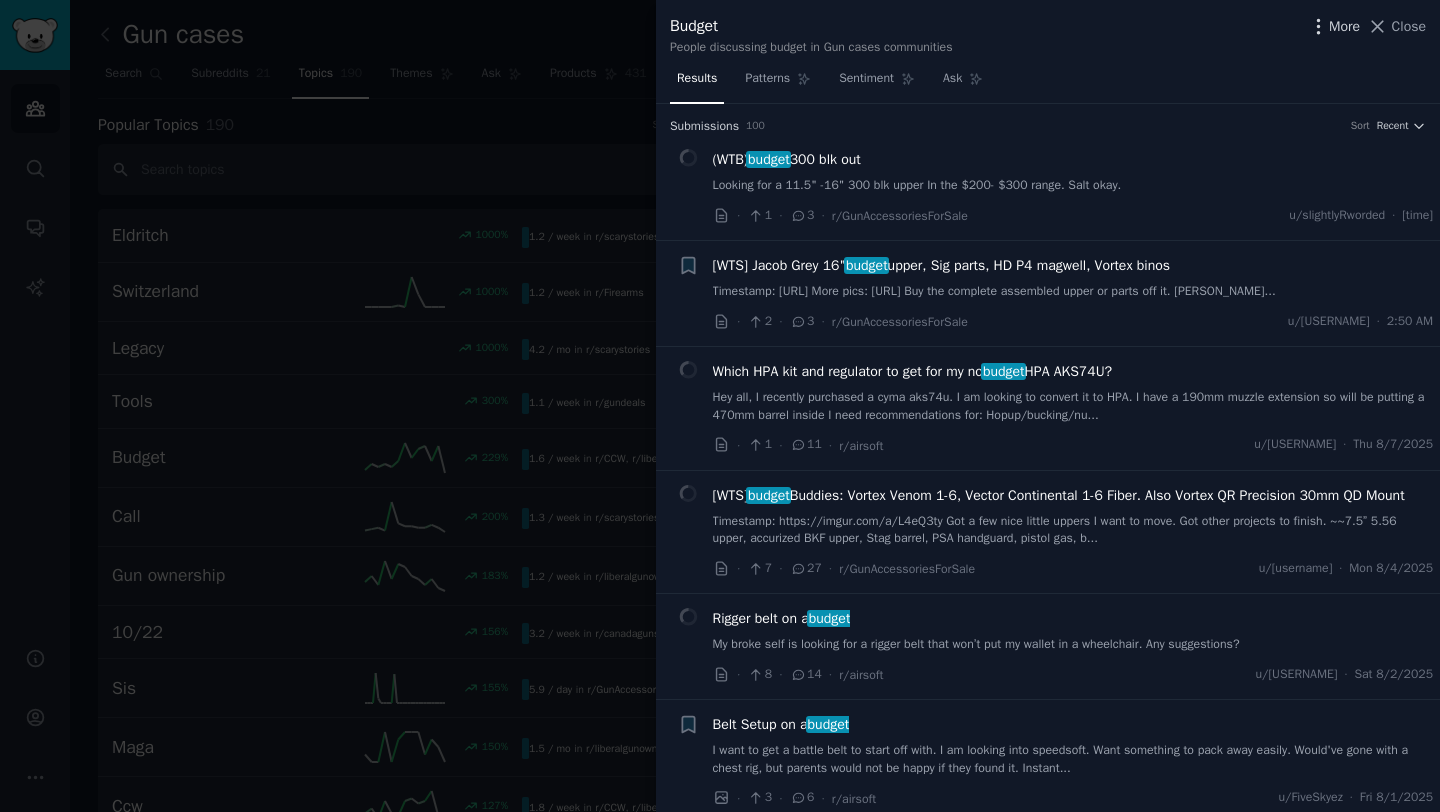 click 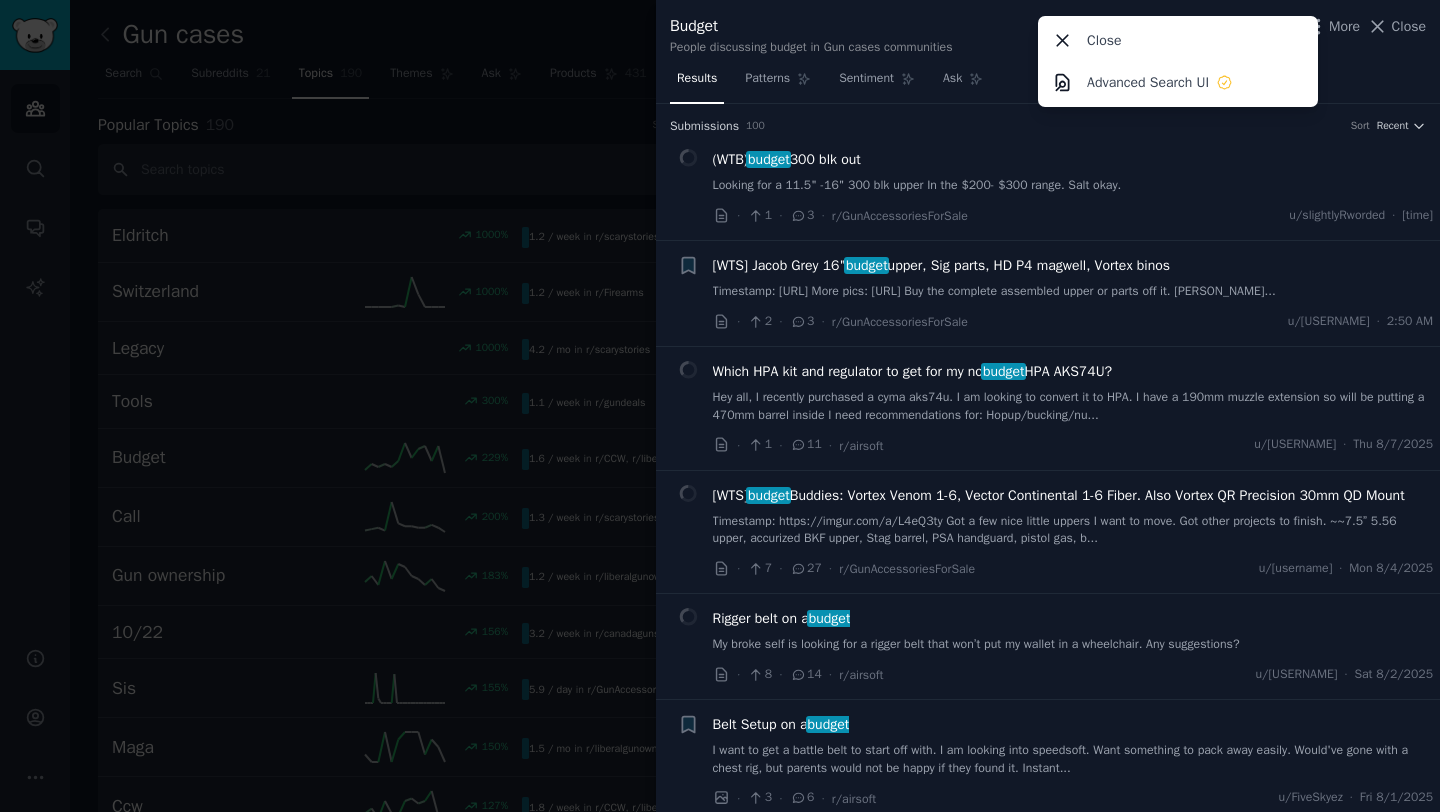 click on "Budget People discussing budget in Gun cases communities More Close Advanced Search UI Close" at bounding box center [1048, 35] 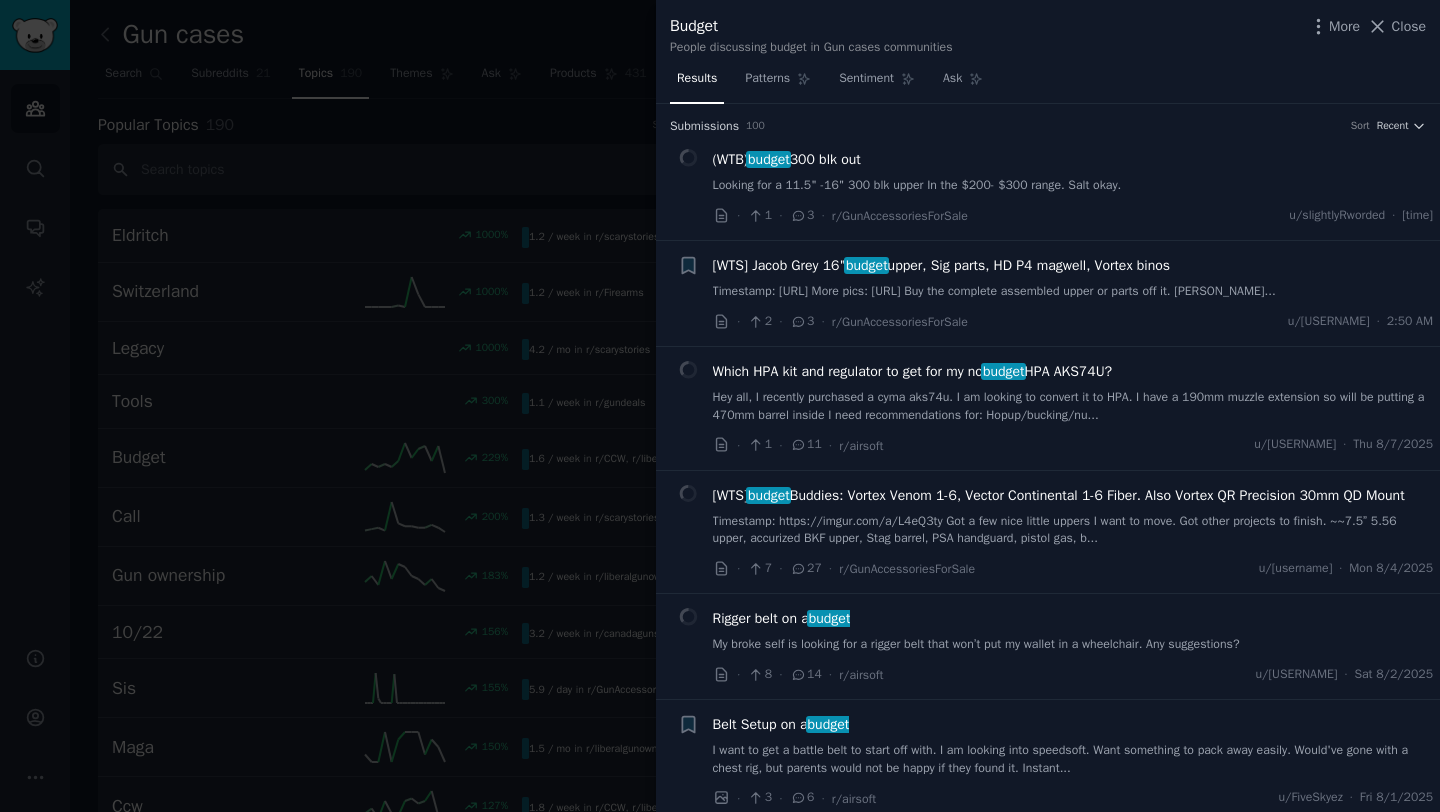 drag, startPoint x: 682, startPoint y: 165, endPoint x: 683, endPoint y: 178, distance: 13.038404 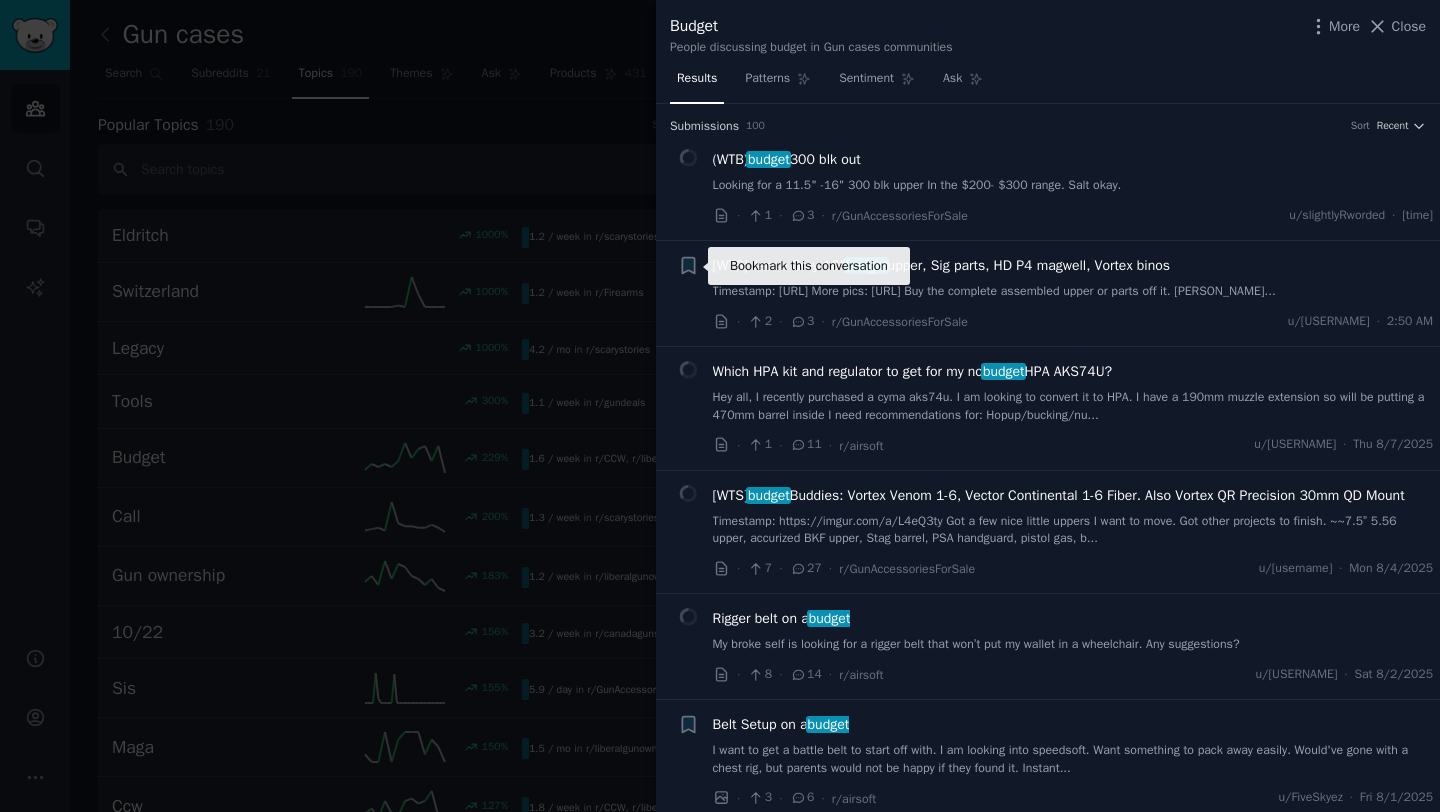 click 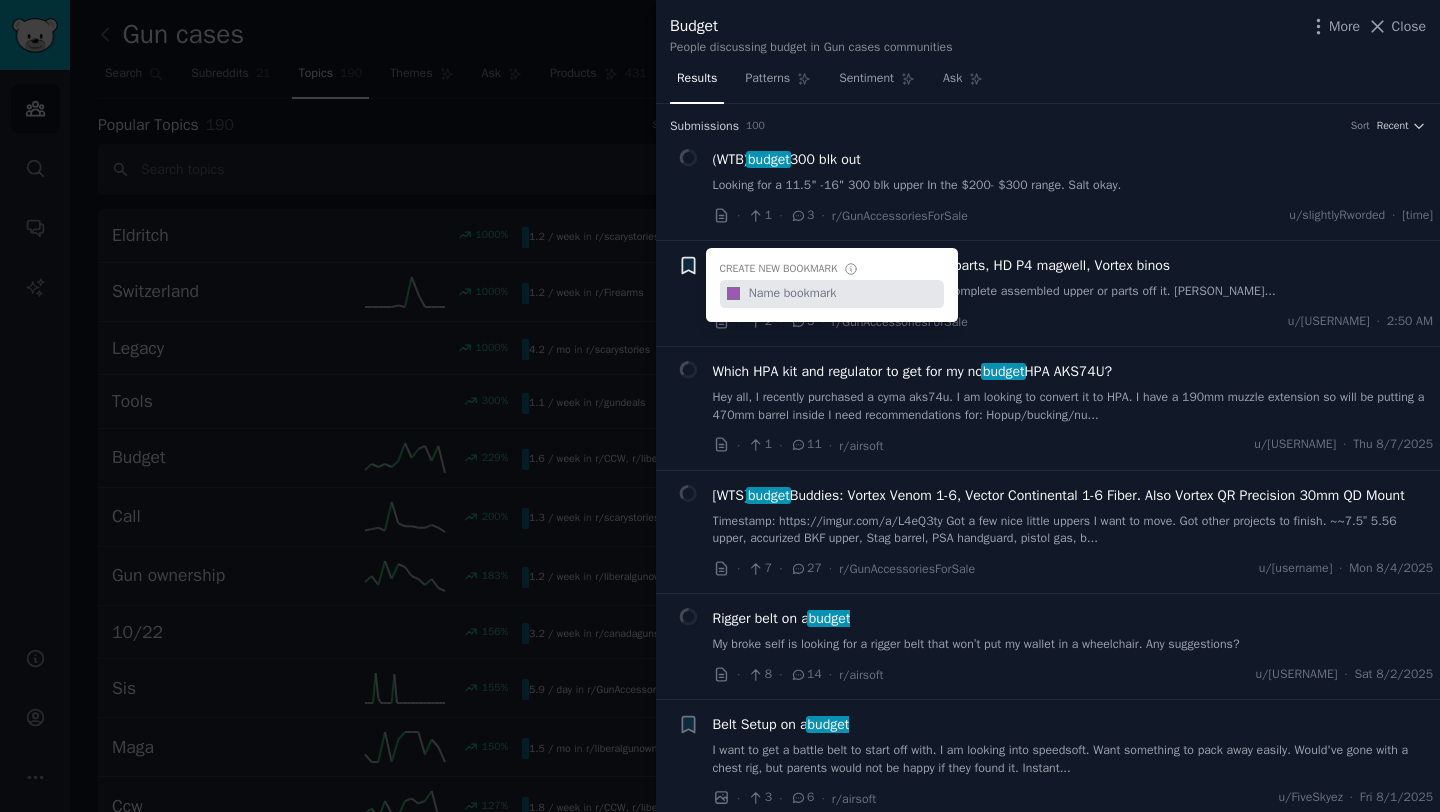 click on "+ Create new bookmark #9b59b6" 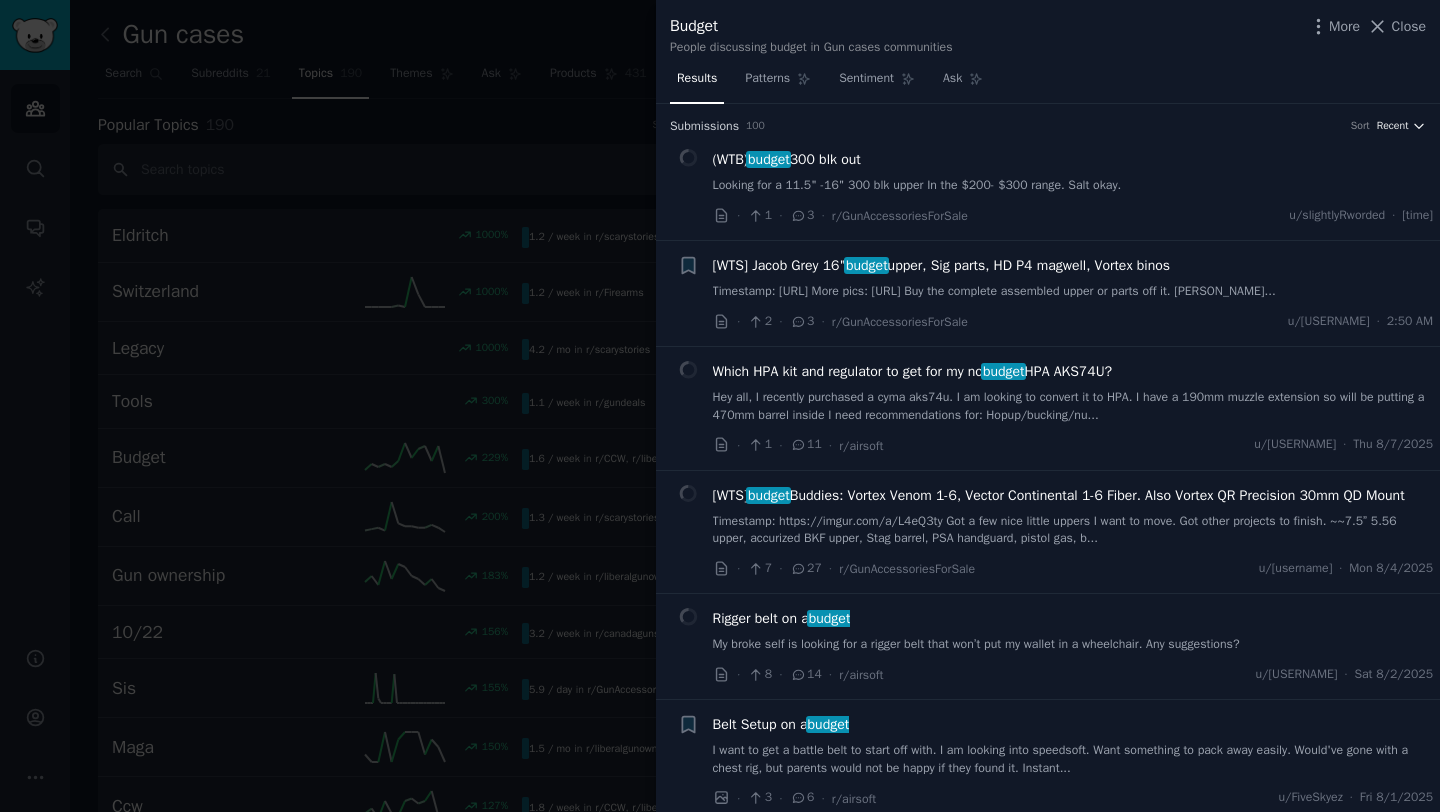 click on "Recent" at bounding box center (1393, 126) 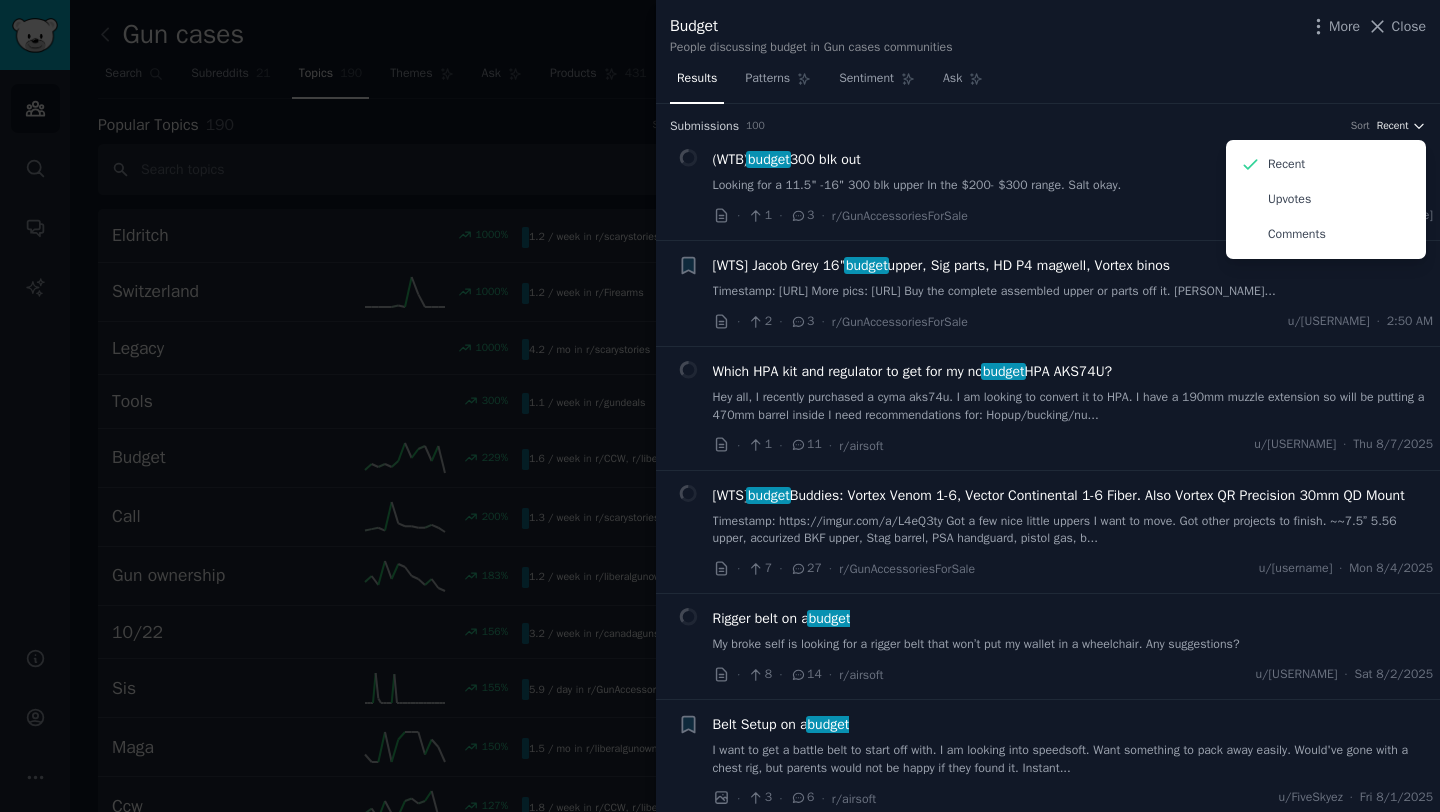click on "Recent" at bounding box center [1393, 126] 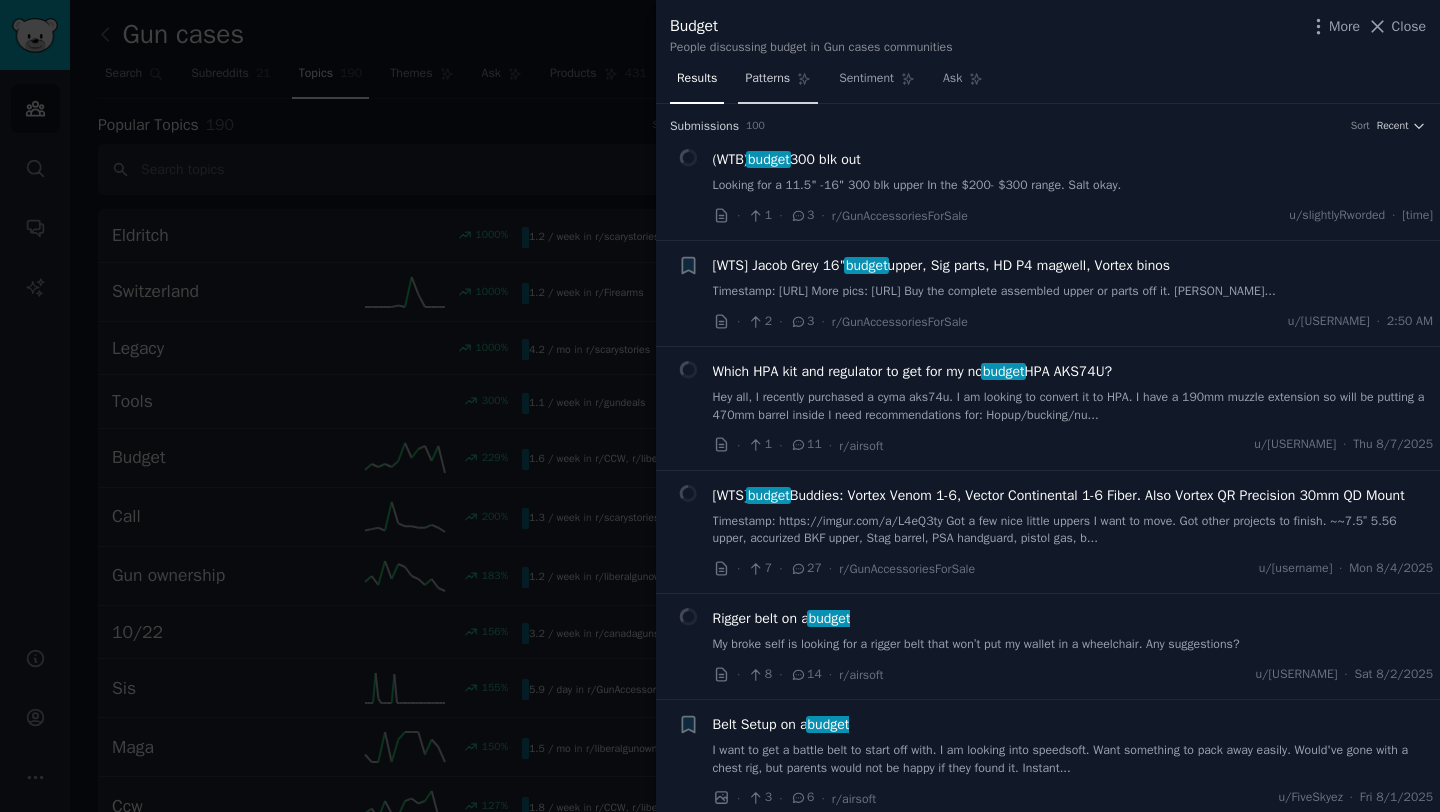 click on "Patterns" at bounding box center [767, 79] 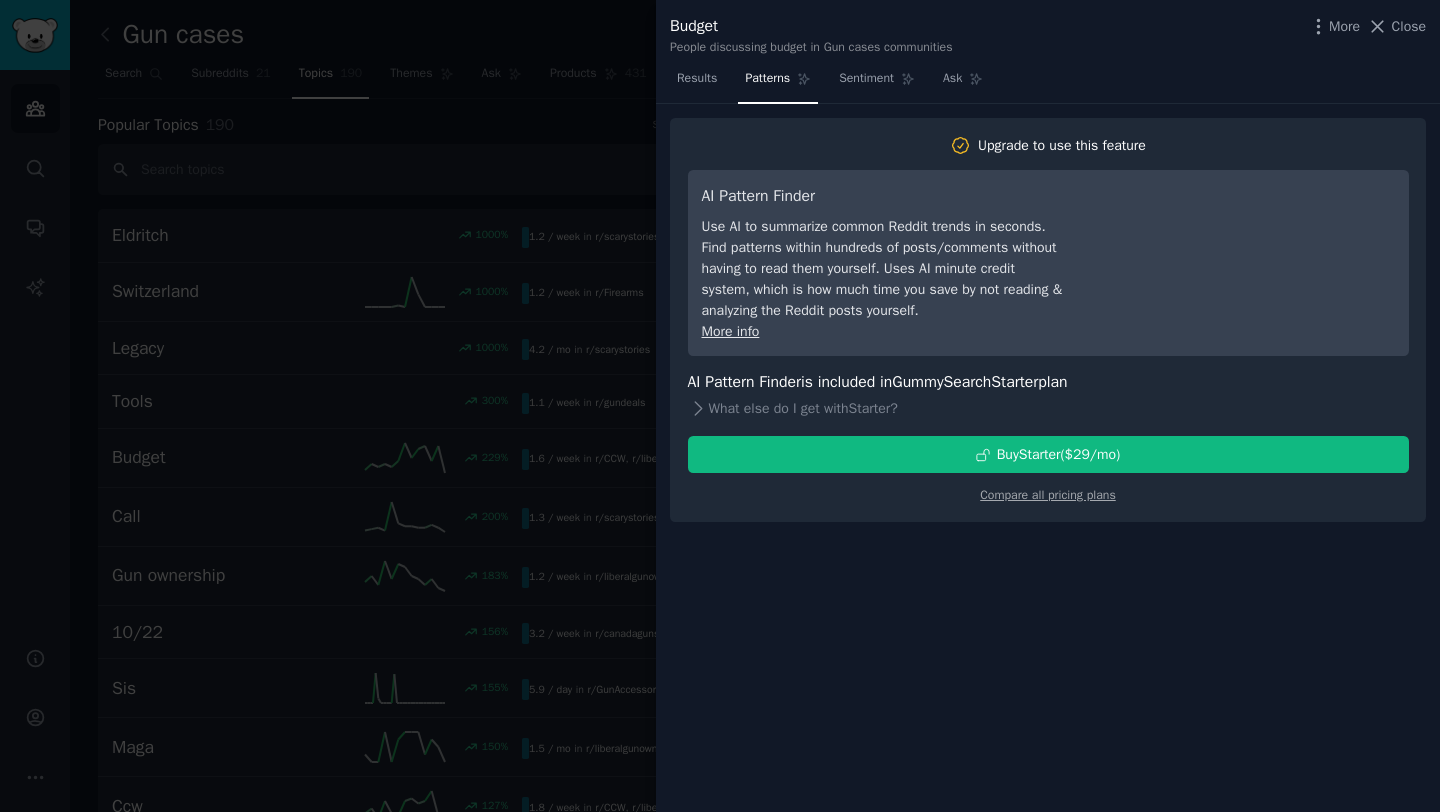 drag, startPoint x: 695, startPoint y: 79, endPoint x: 737, endPoint y: 98, distance: 46.09772 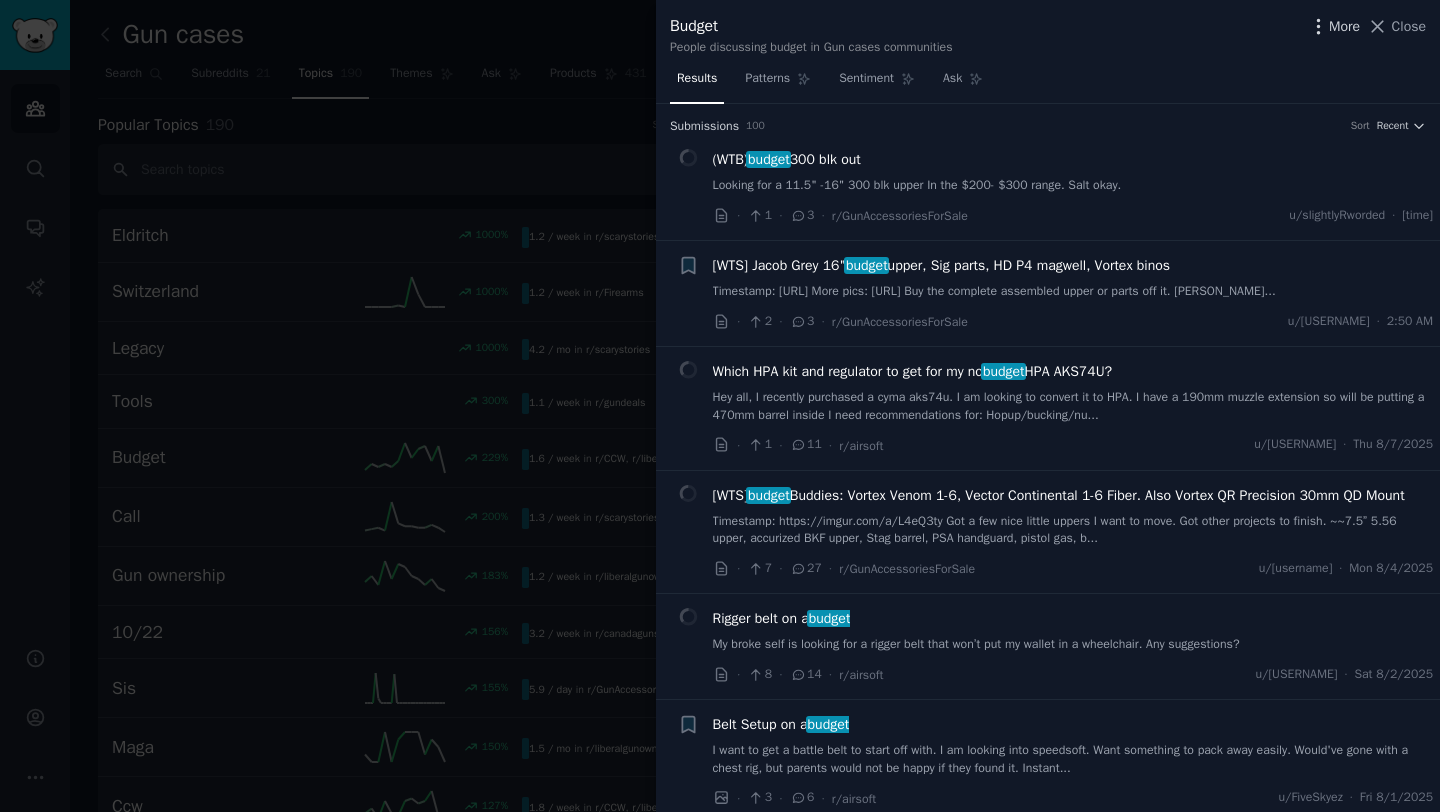 click 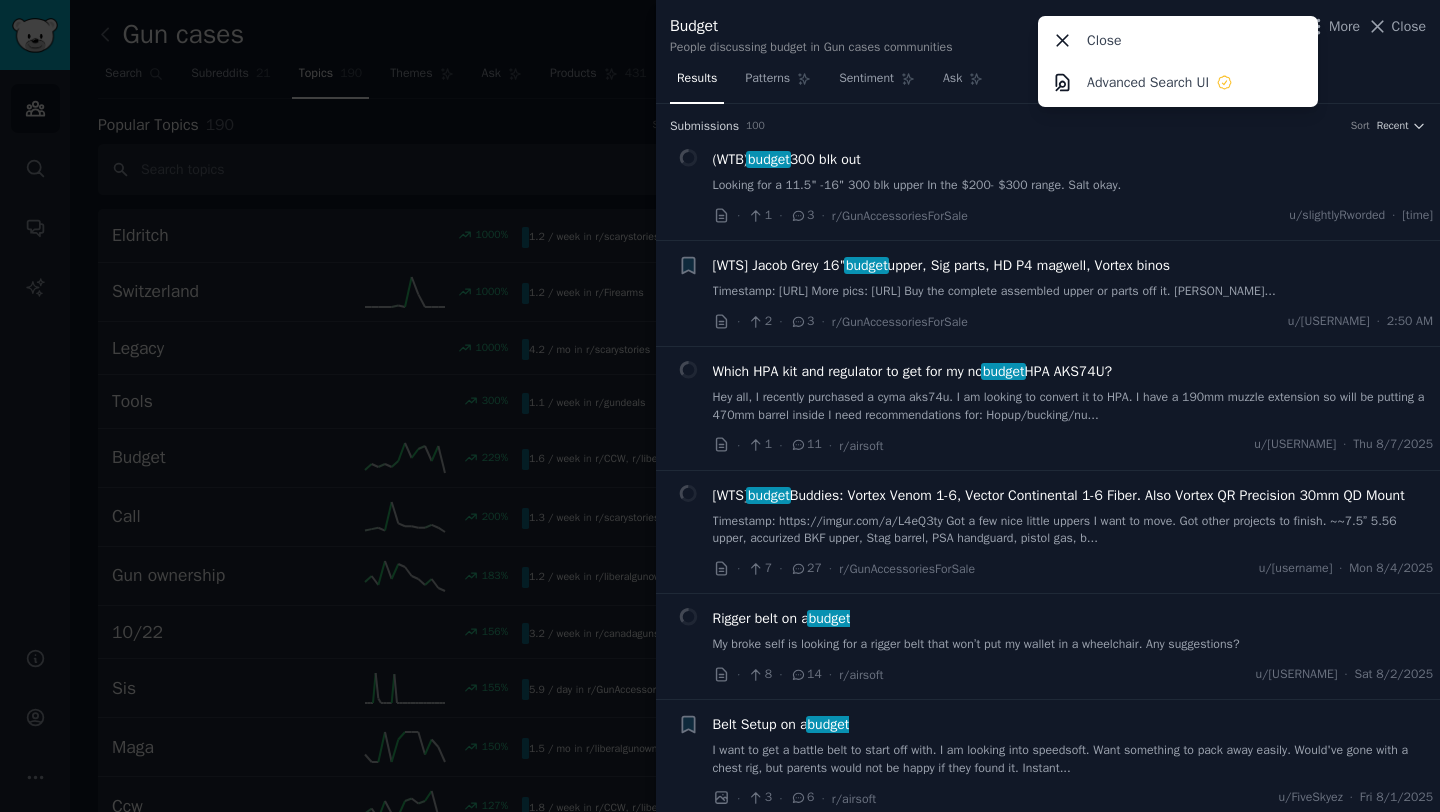 click on "Budget" at bounding box center (811, 26) 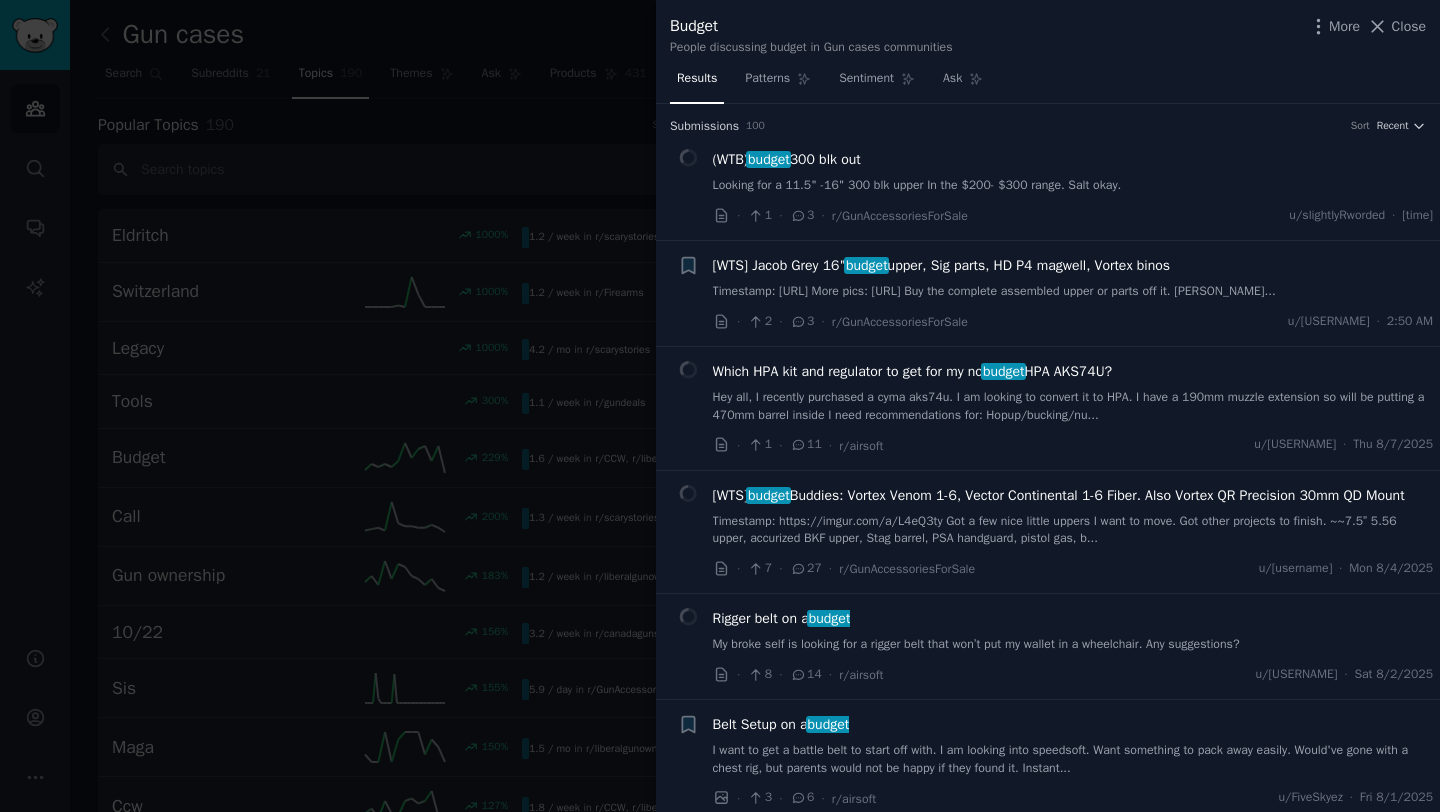 drag, startPoint x: 1385, startPoint y: 28, endPoint x: 1375, endPoint y: 30, distance: 10.198039 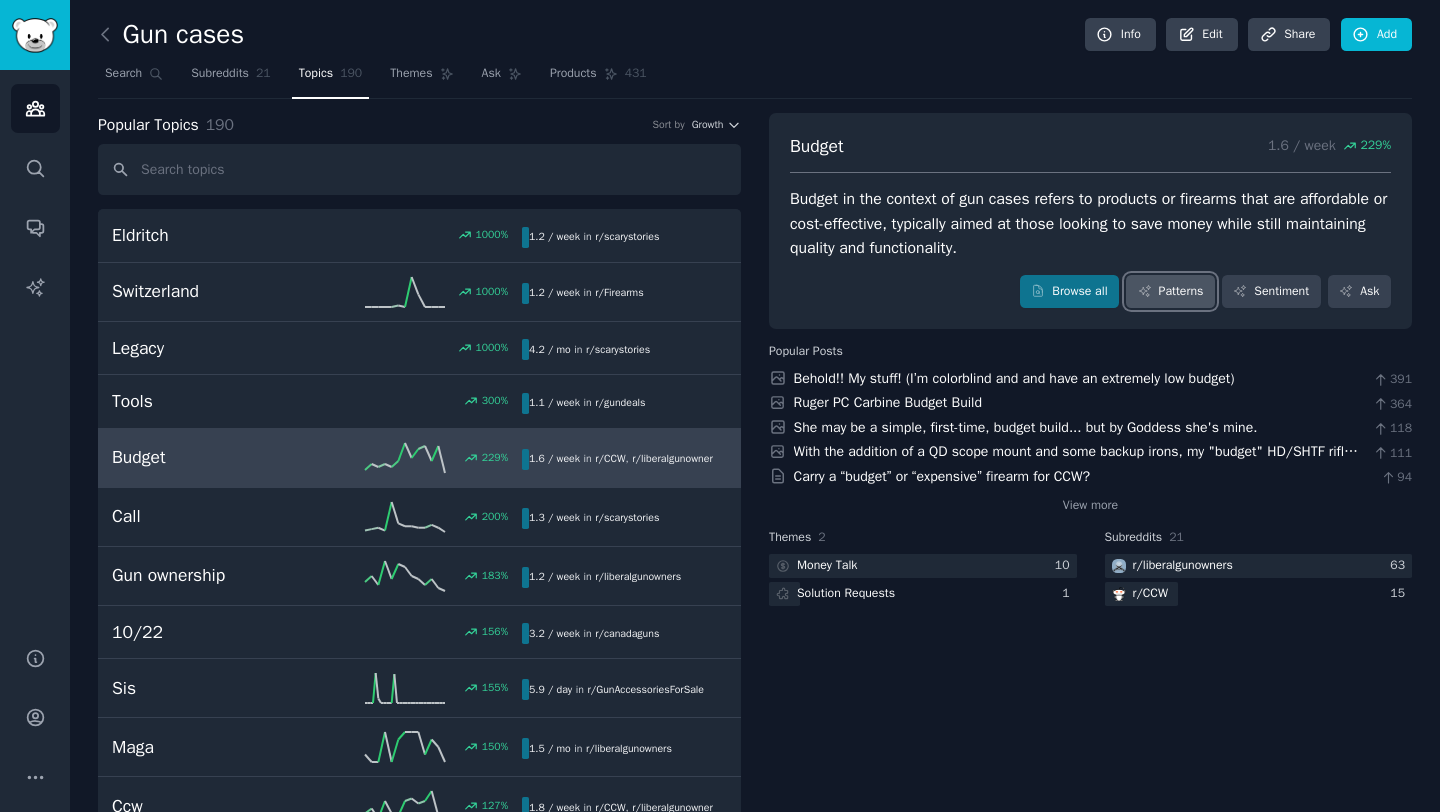 click on "Patterns" at bounding box center [1170, 292] 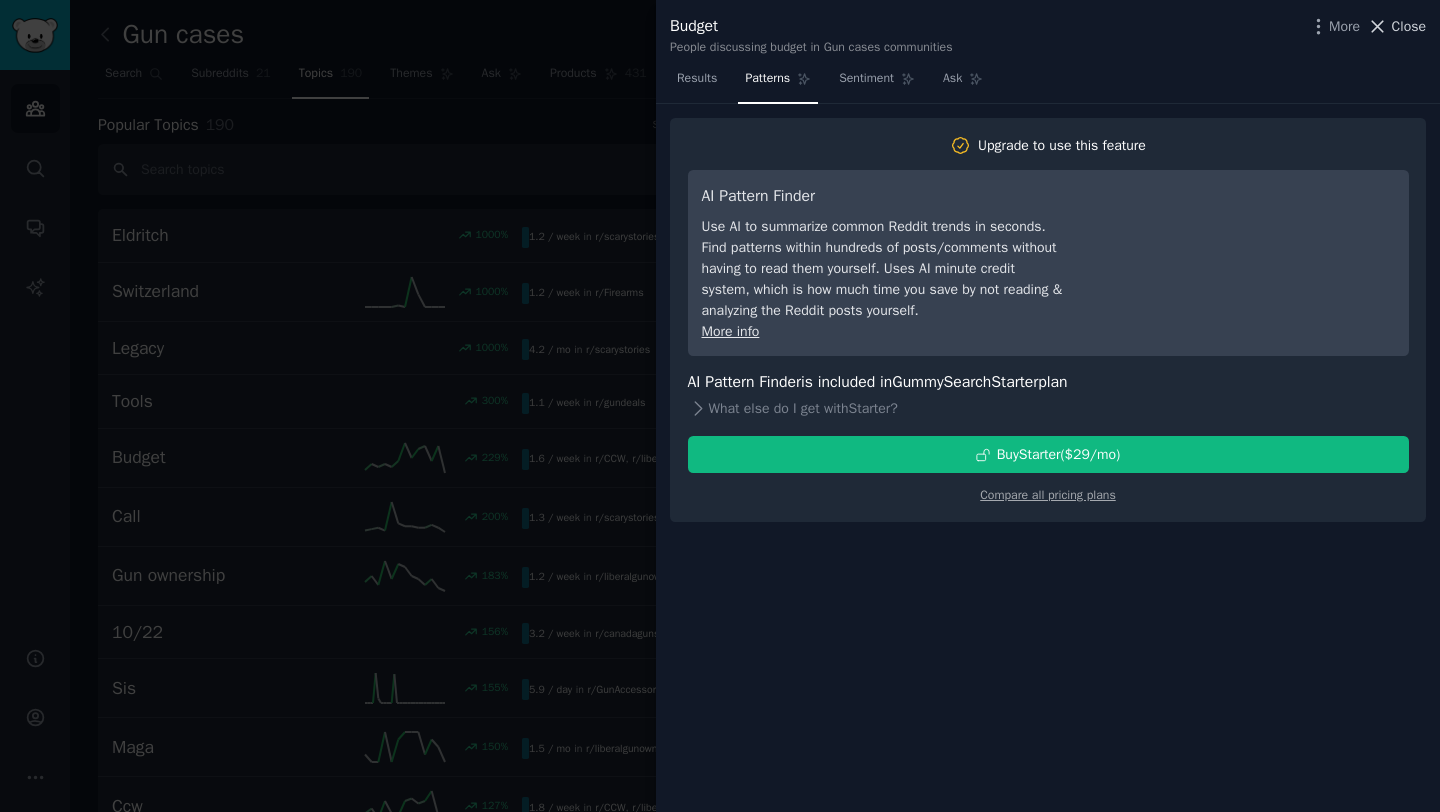 click 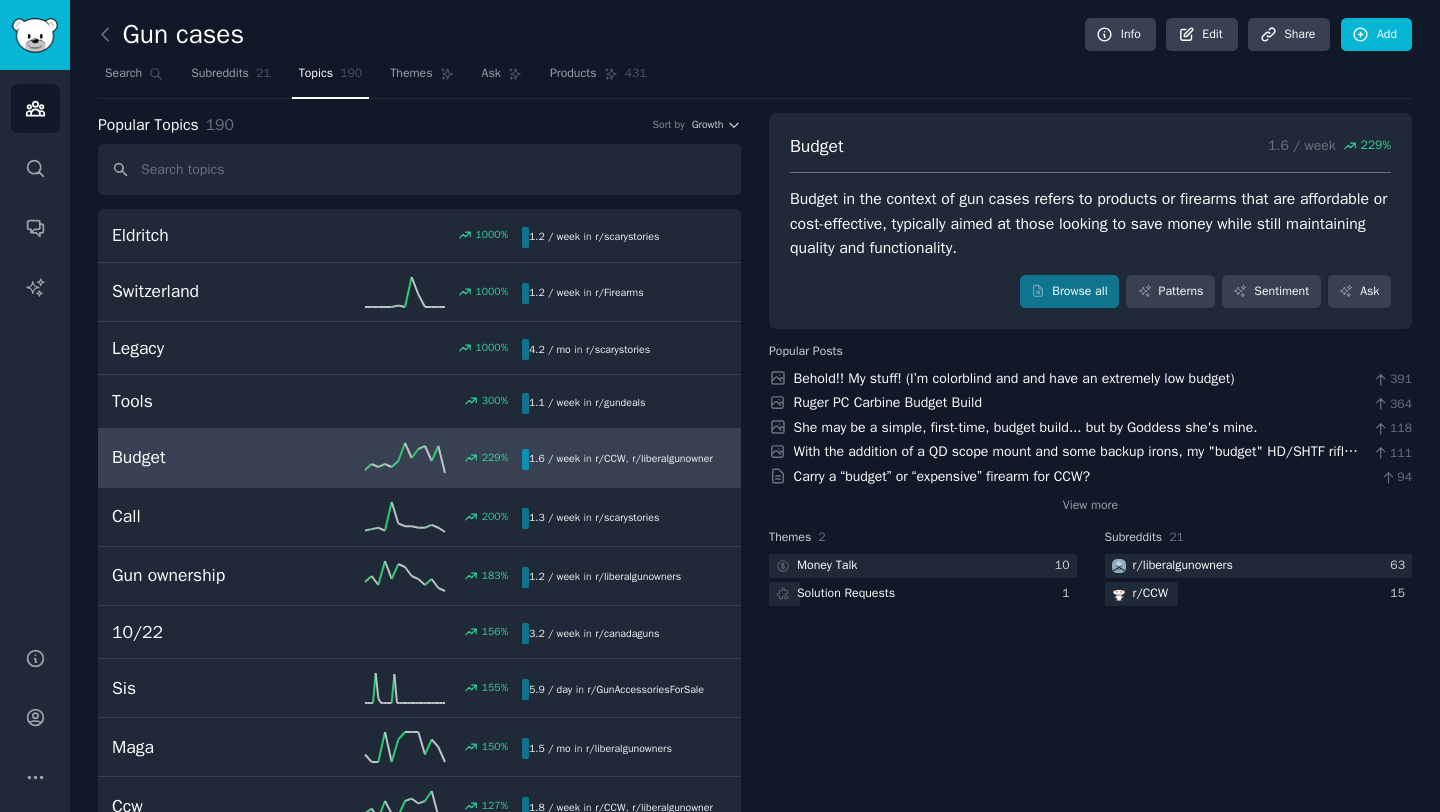 click on "Budget [NUMBER] % [NUMBER] / week  in    r/ CCW ,  r/ liberalgunowners" at bounding box center [419, 458] 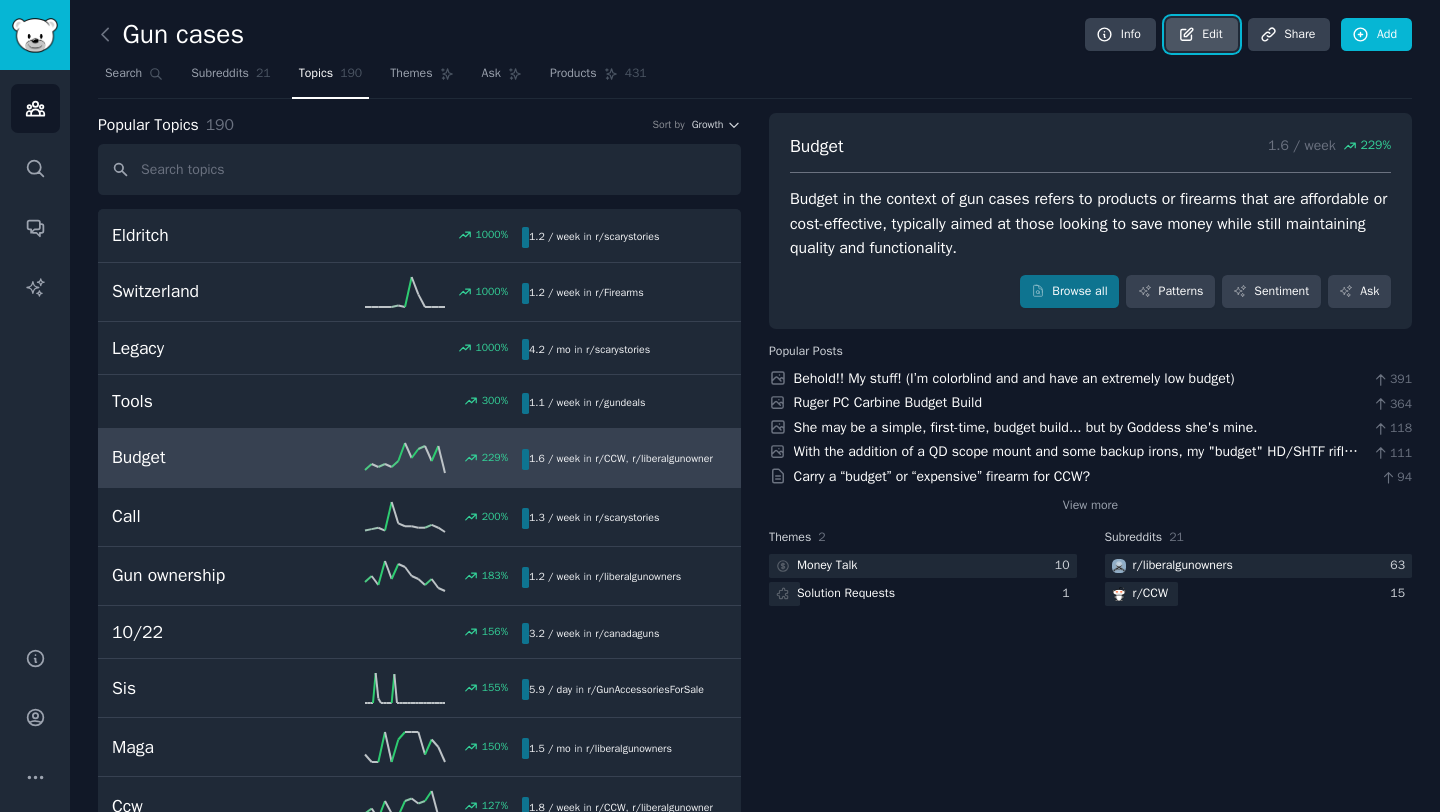 click on "Edit" at bounding box center (1201, 35) 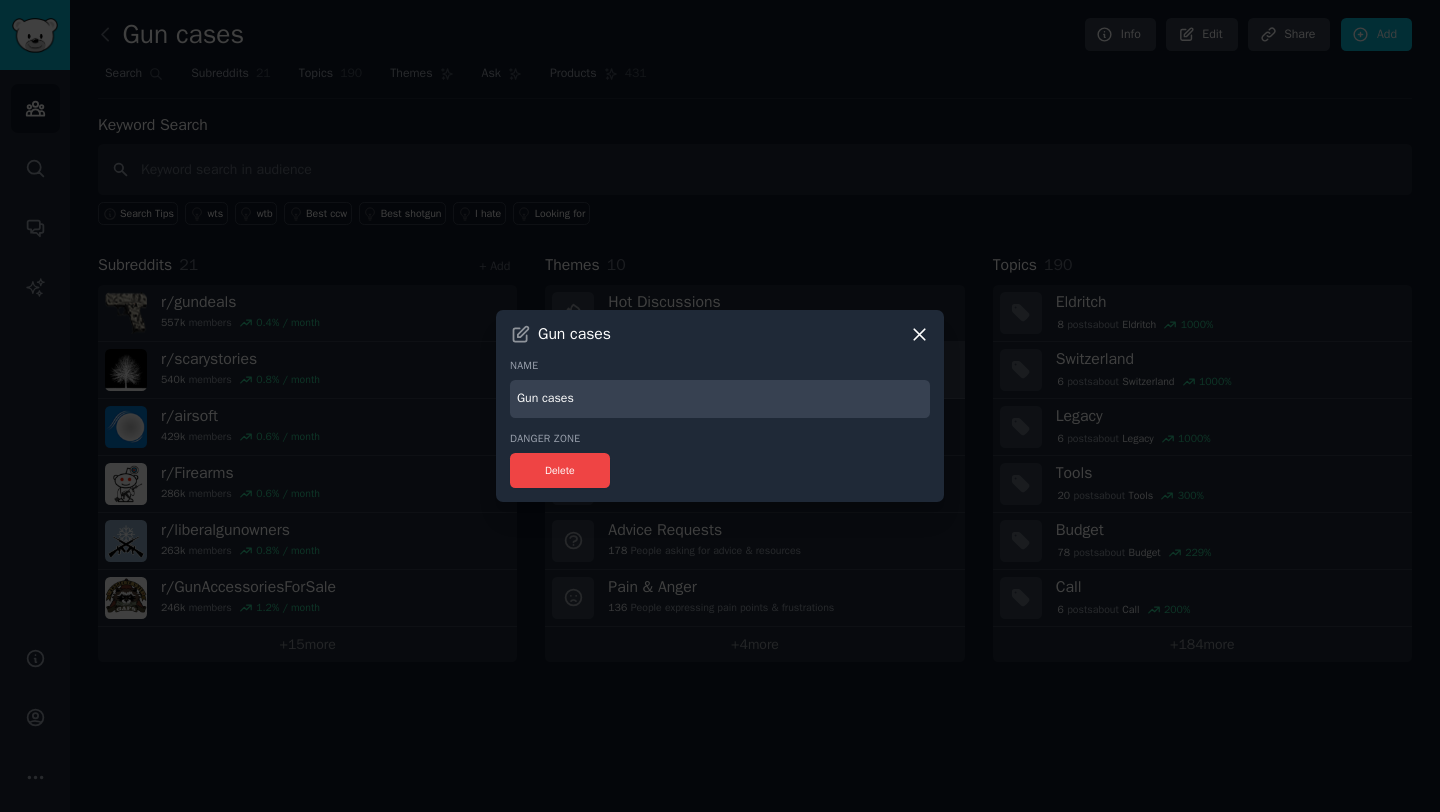 click 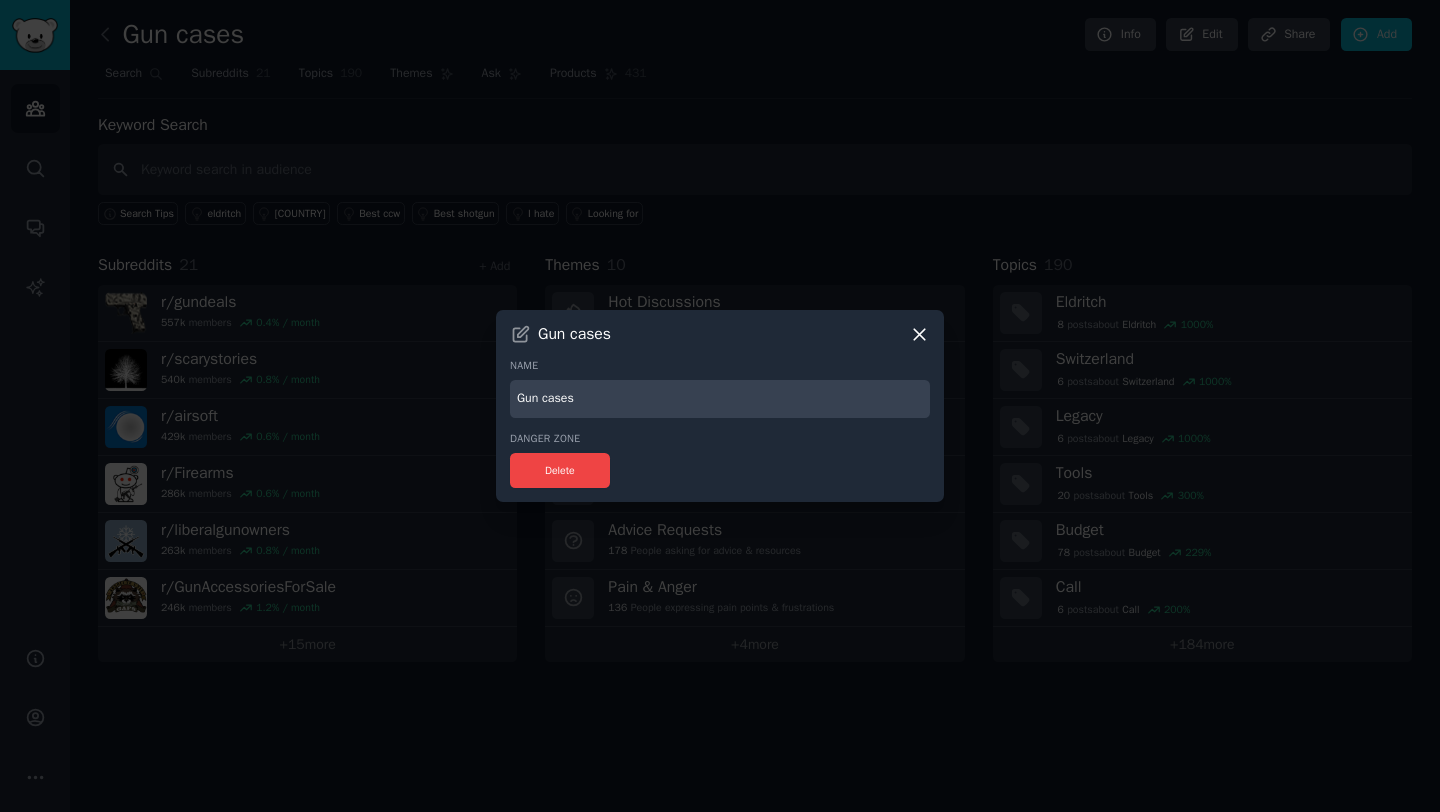click on "Gun cases" at bounding box center [720, 399] 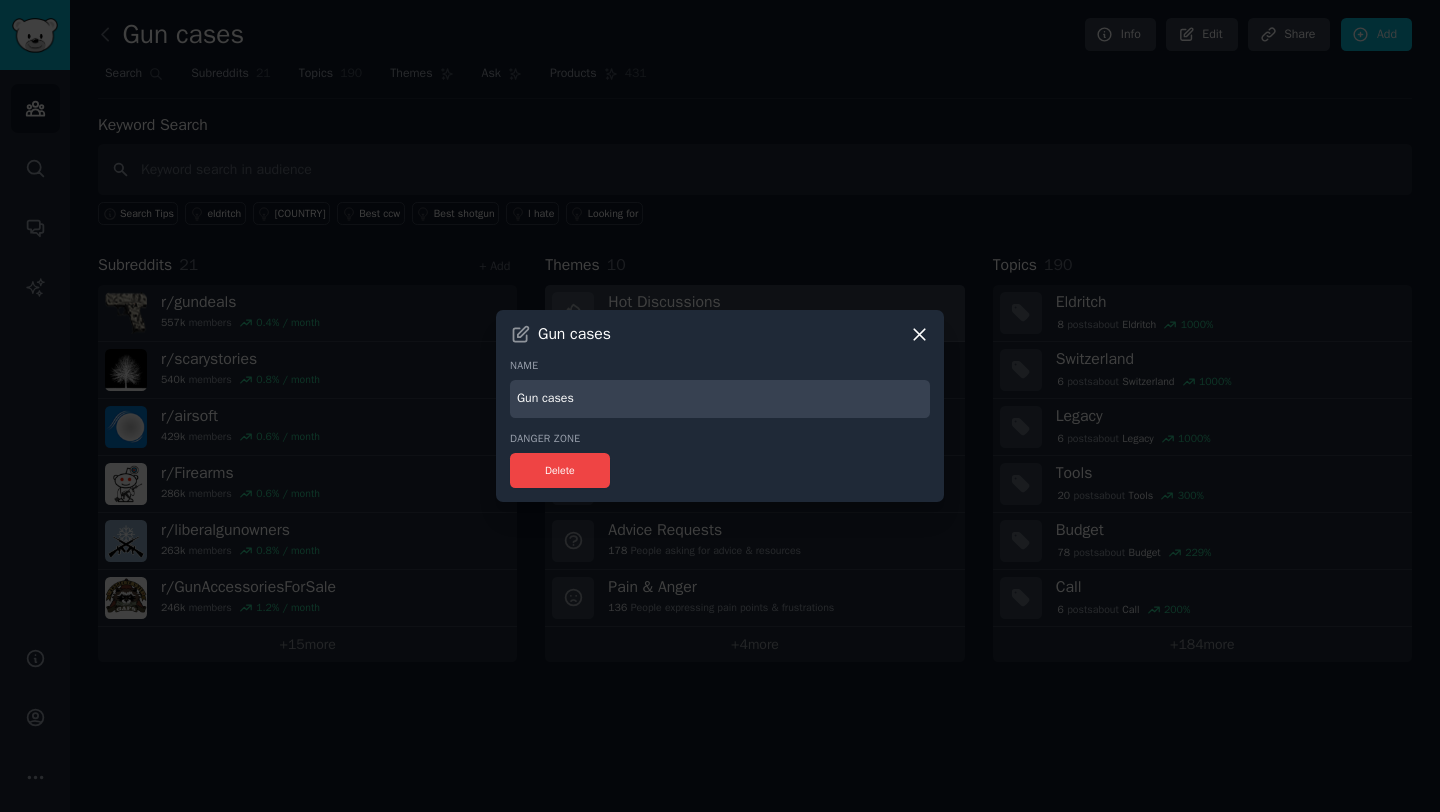click 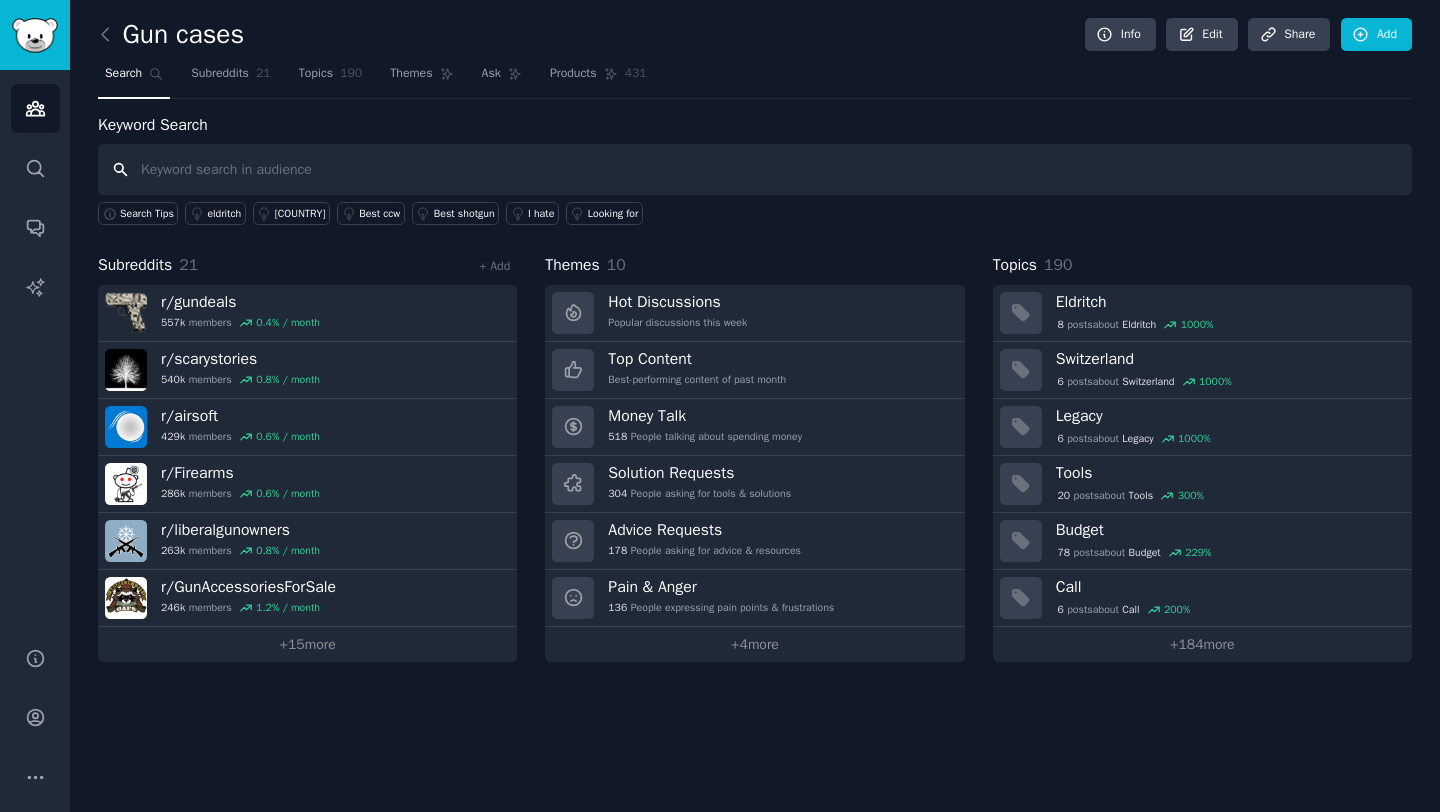 click at bounding box center (755, 169) 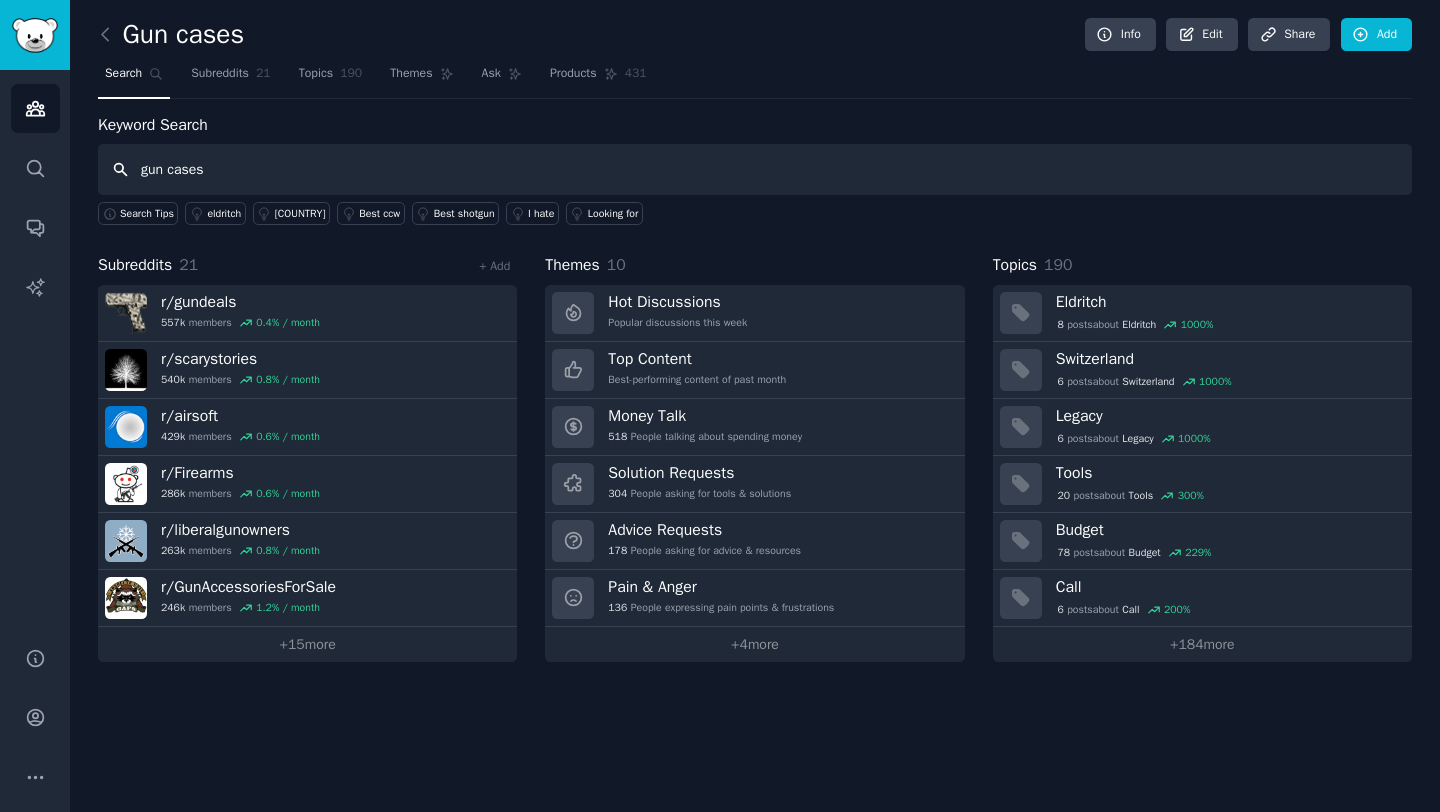 type on "gun cases" 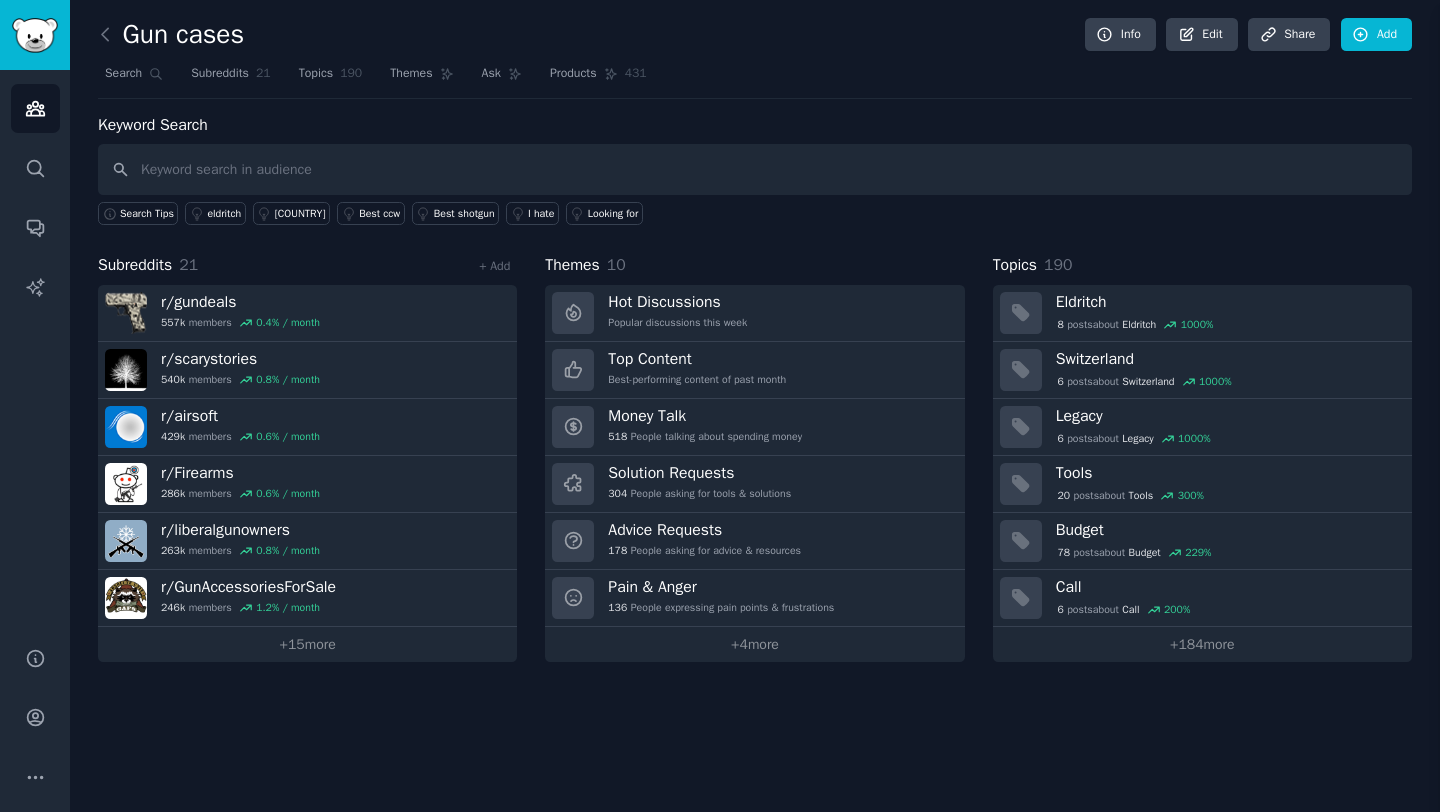 type 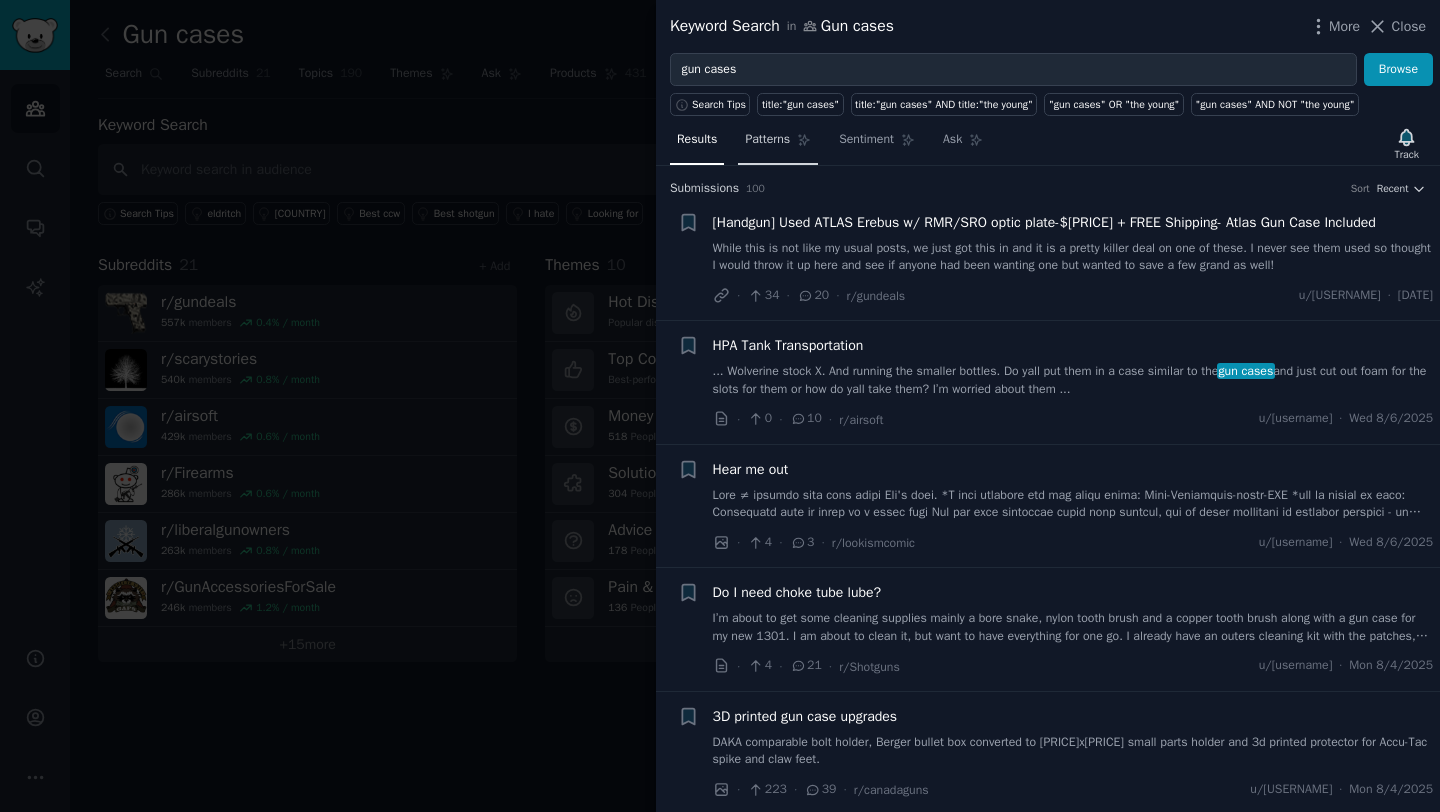 click on "Patterns" at bounding box center (767, 140) 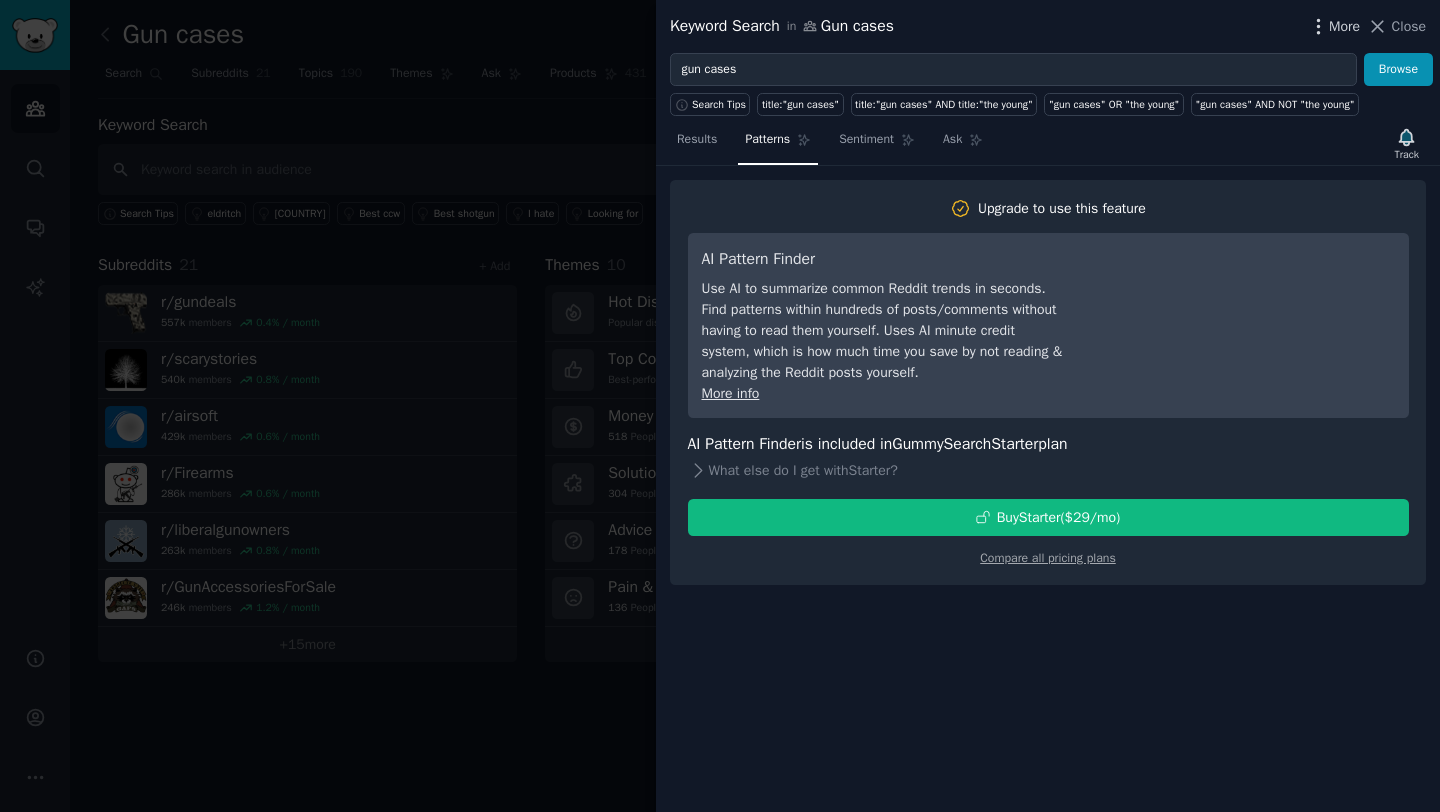 click 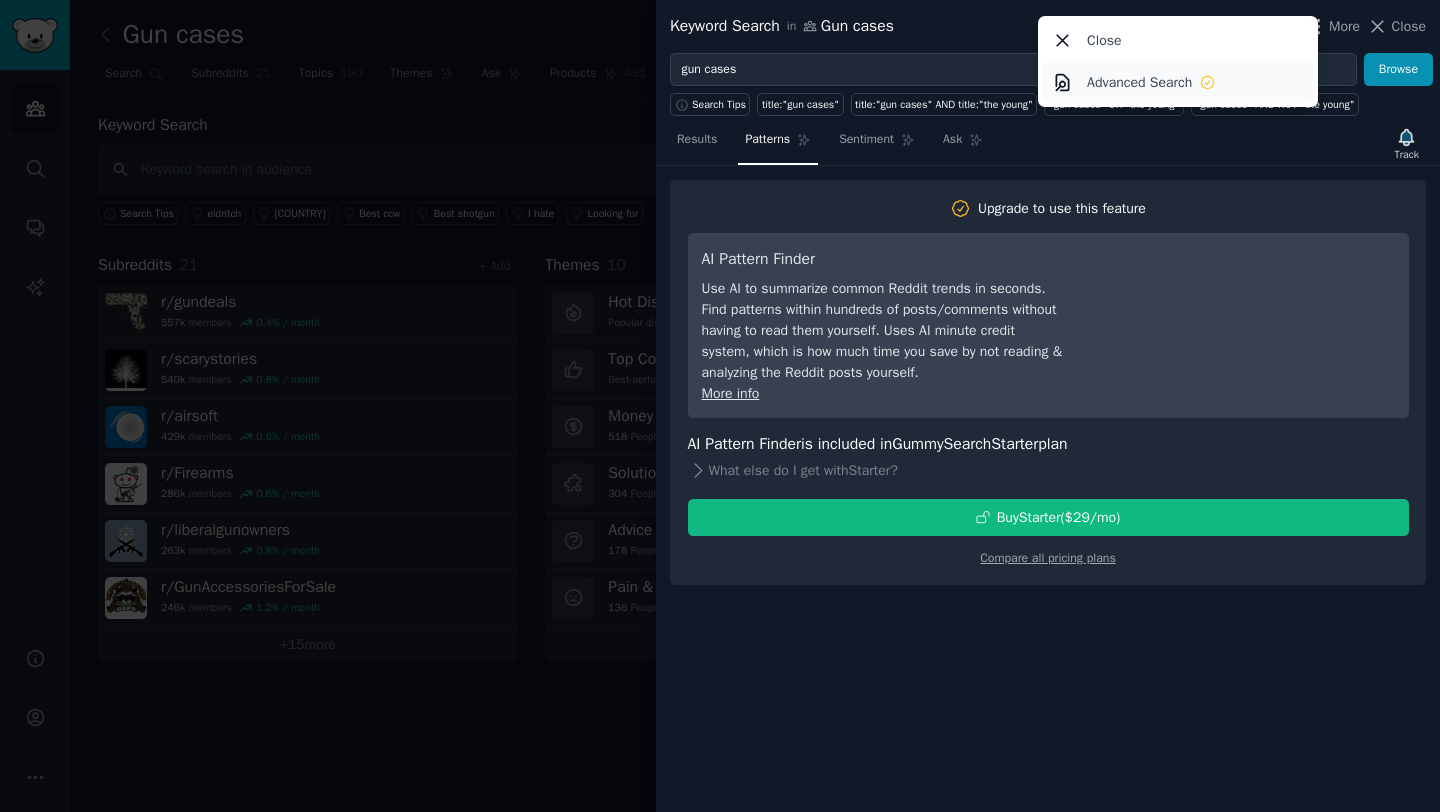 click 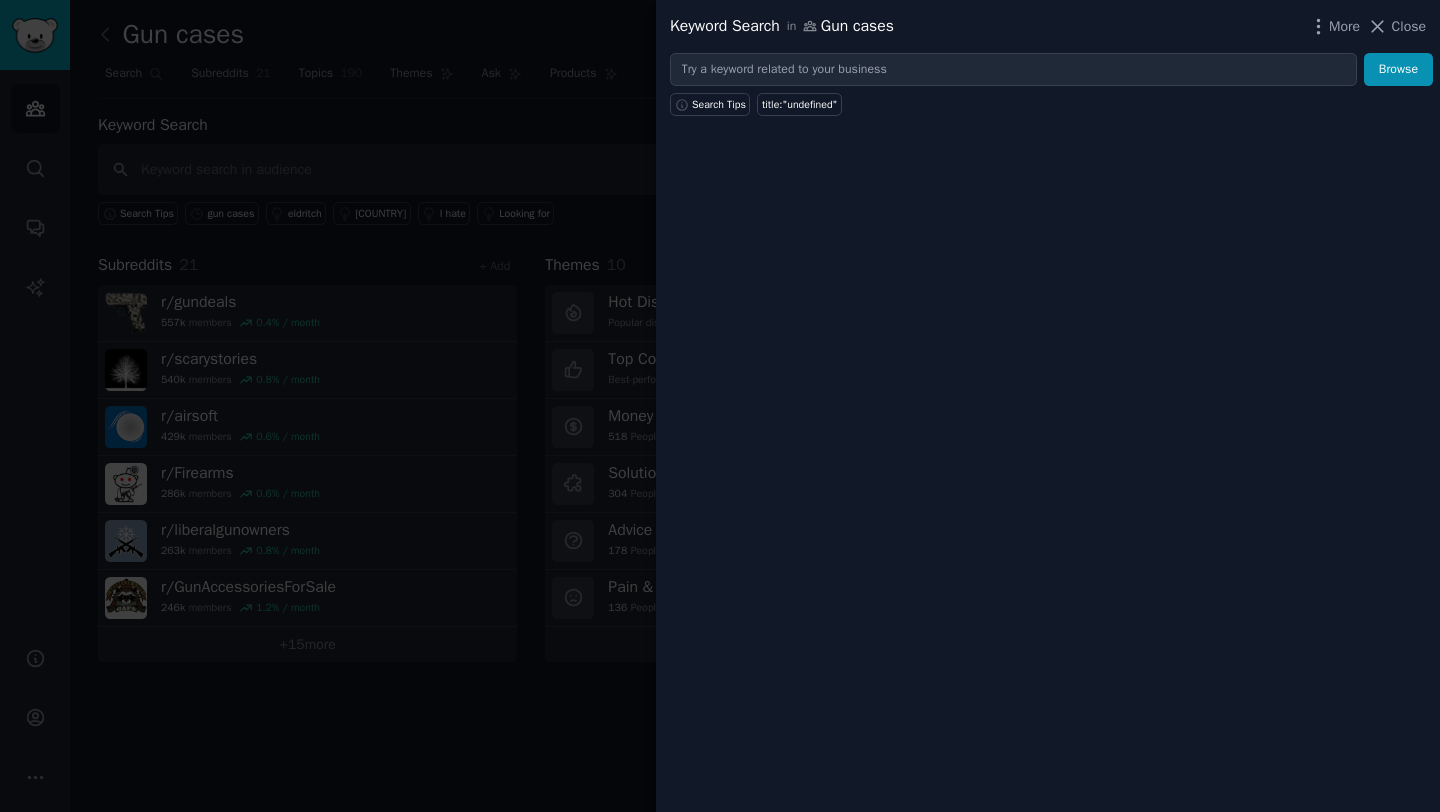 click 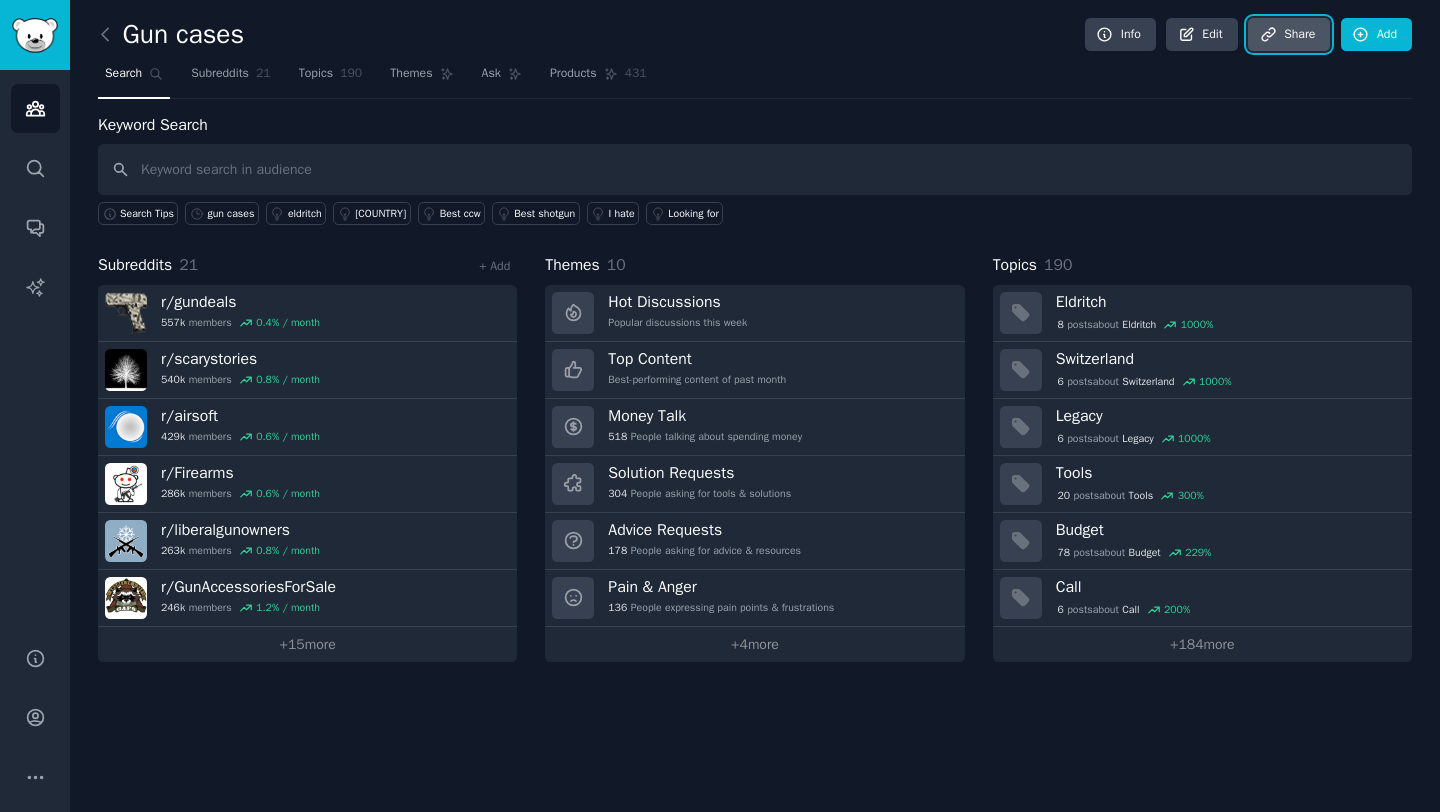 click on "Share" at bounding box center (1289, 35) 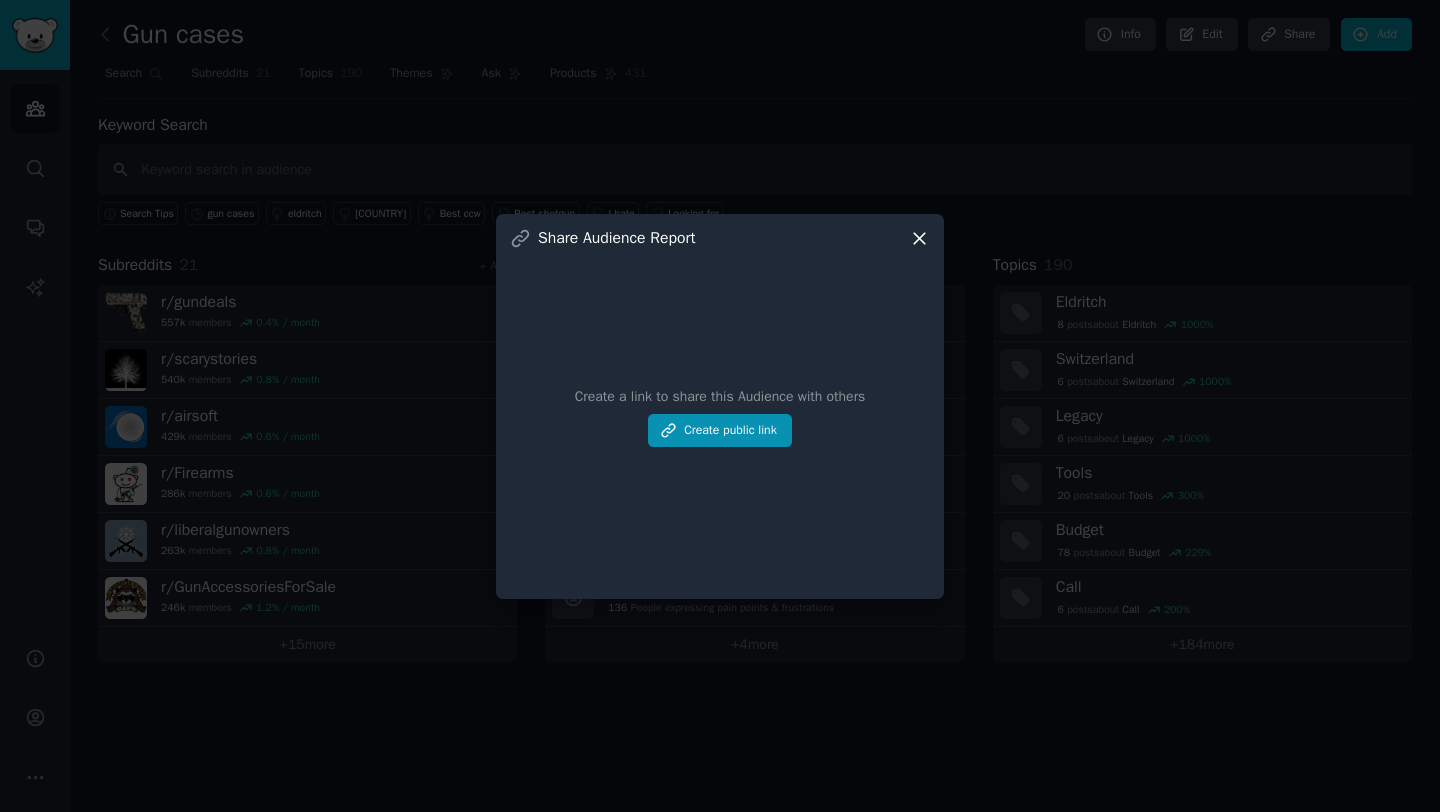 click 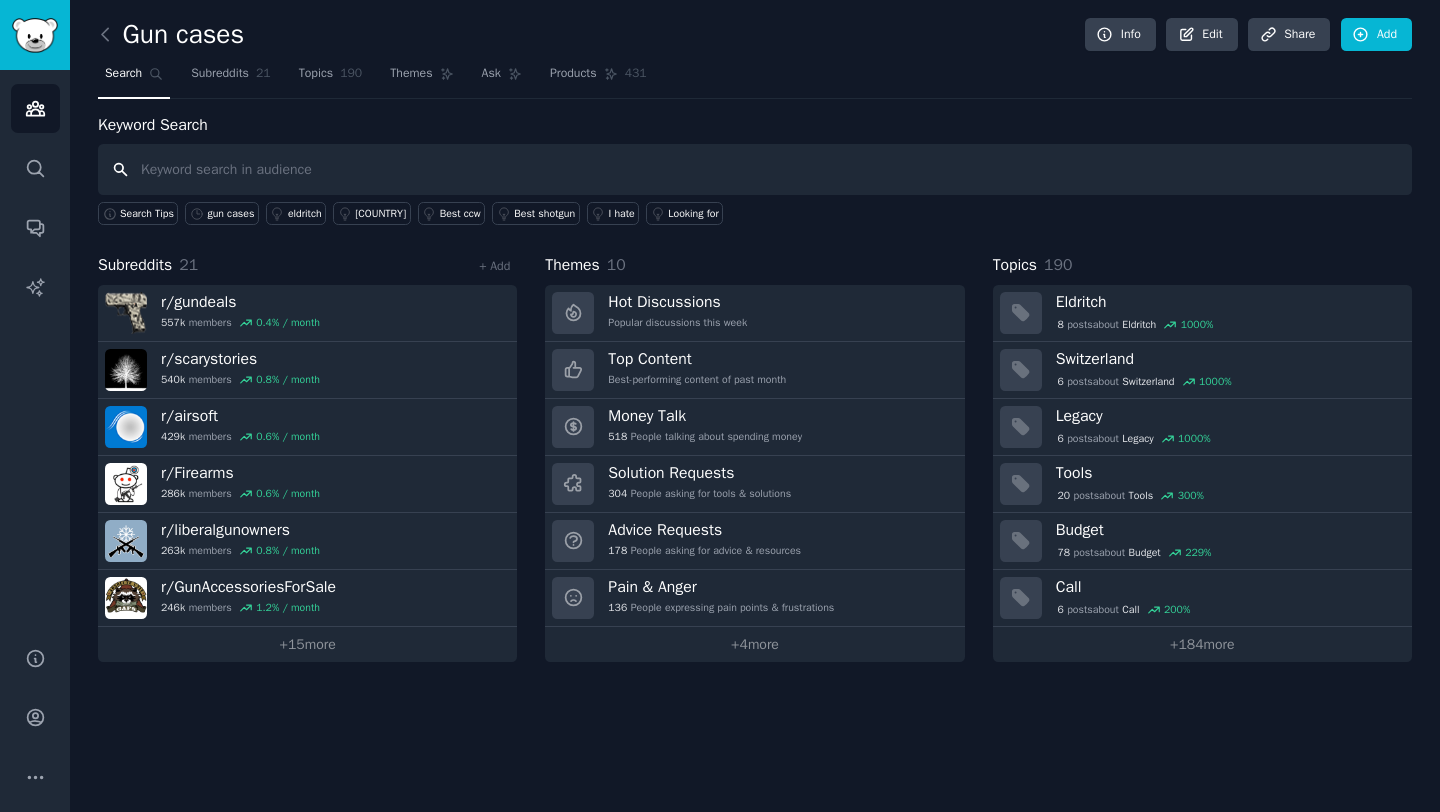 drag, startPoint x: 514, startPoint y: 163, endPoint x: 419, endPoint y: 163, distance: 95 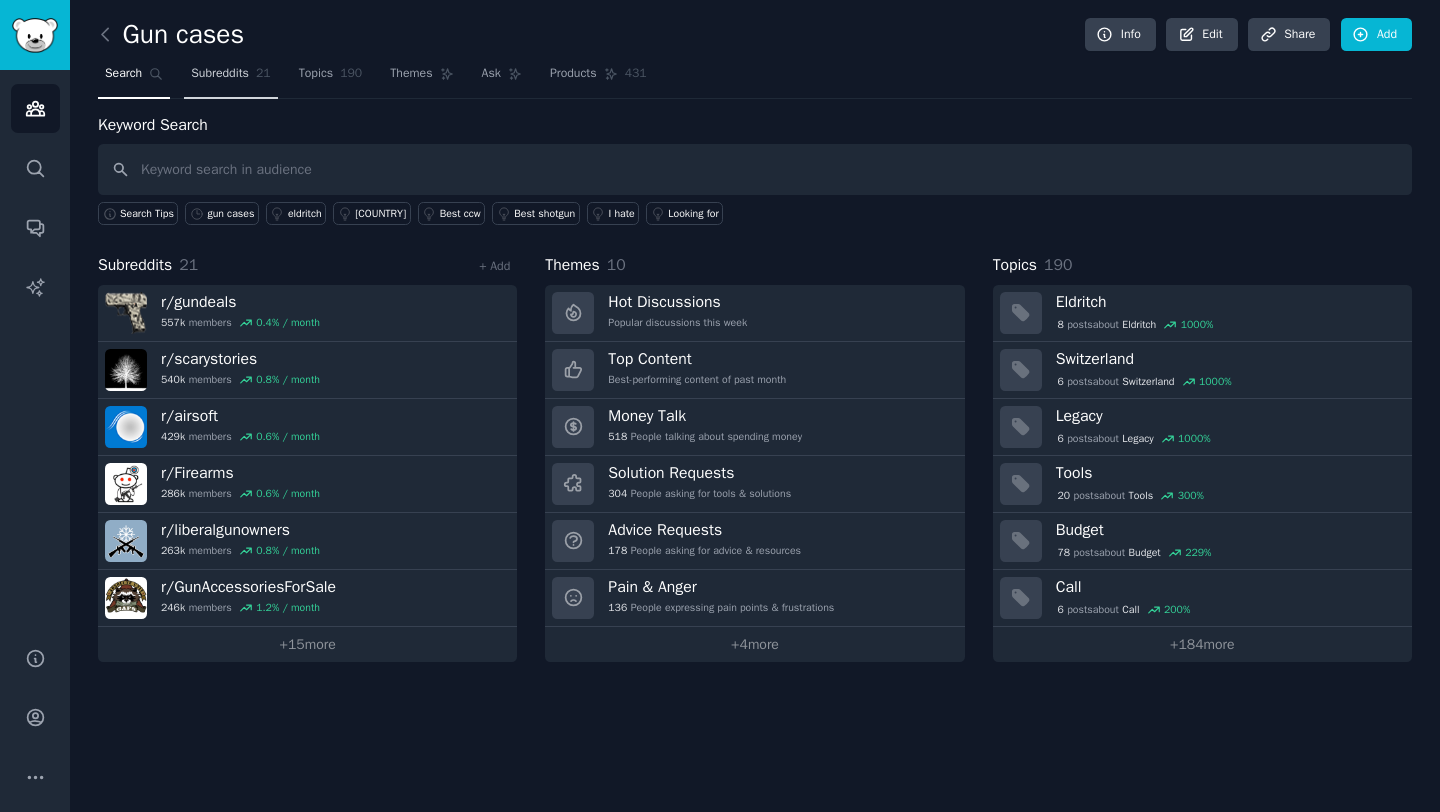 click on "Subreddits" at bounding box center [220, 74] 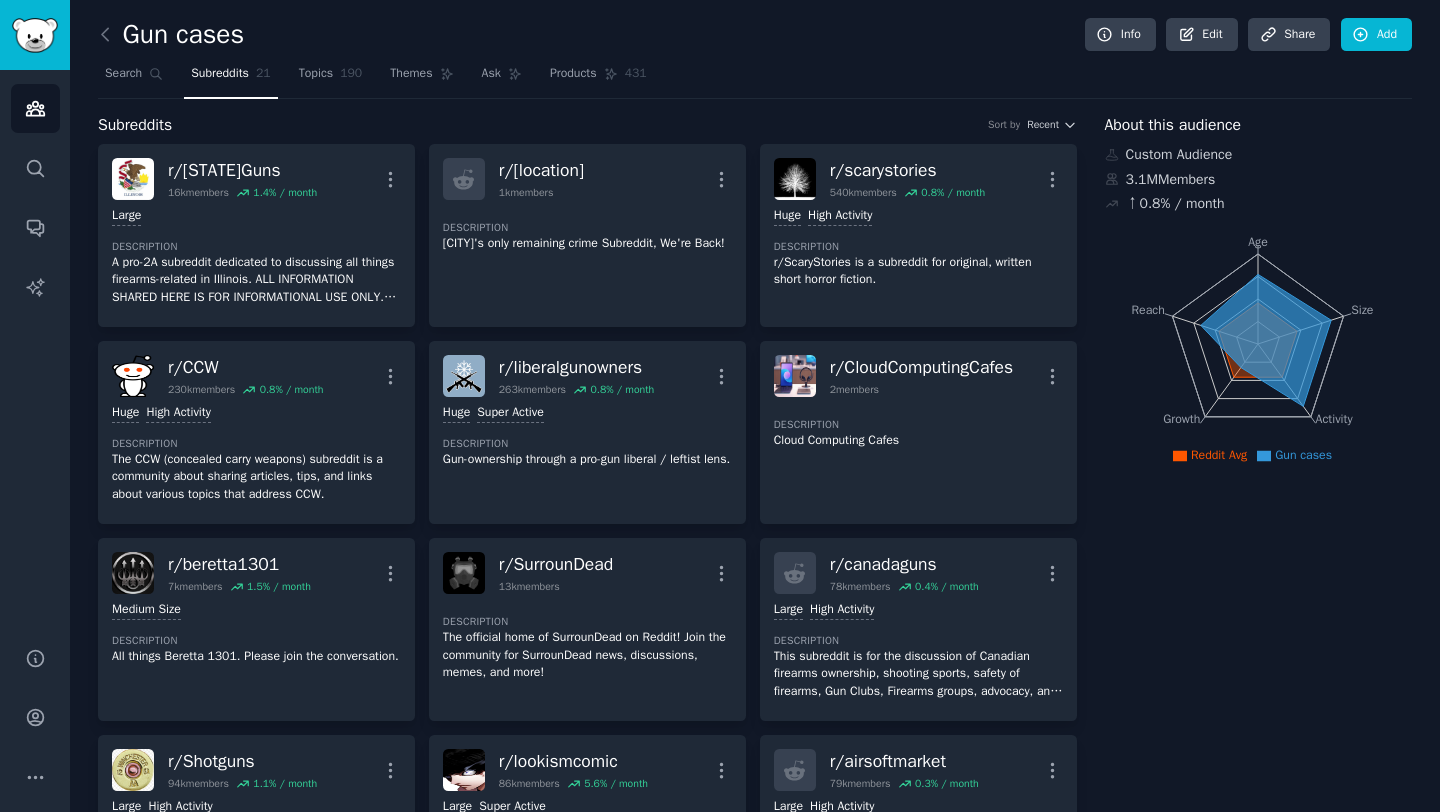 drag, startPoint x: 345, startPoint y: 80, endPoint x: 394, endPoint y: 79, distance: 49.010204 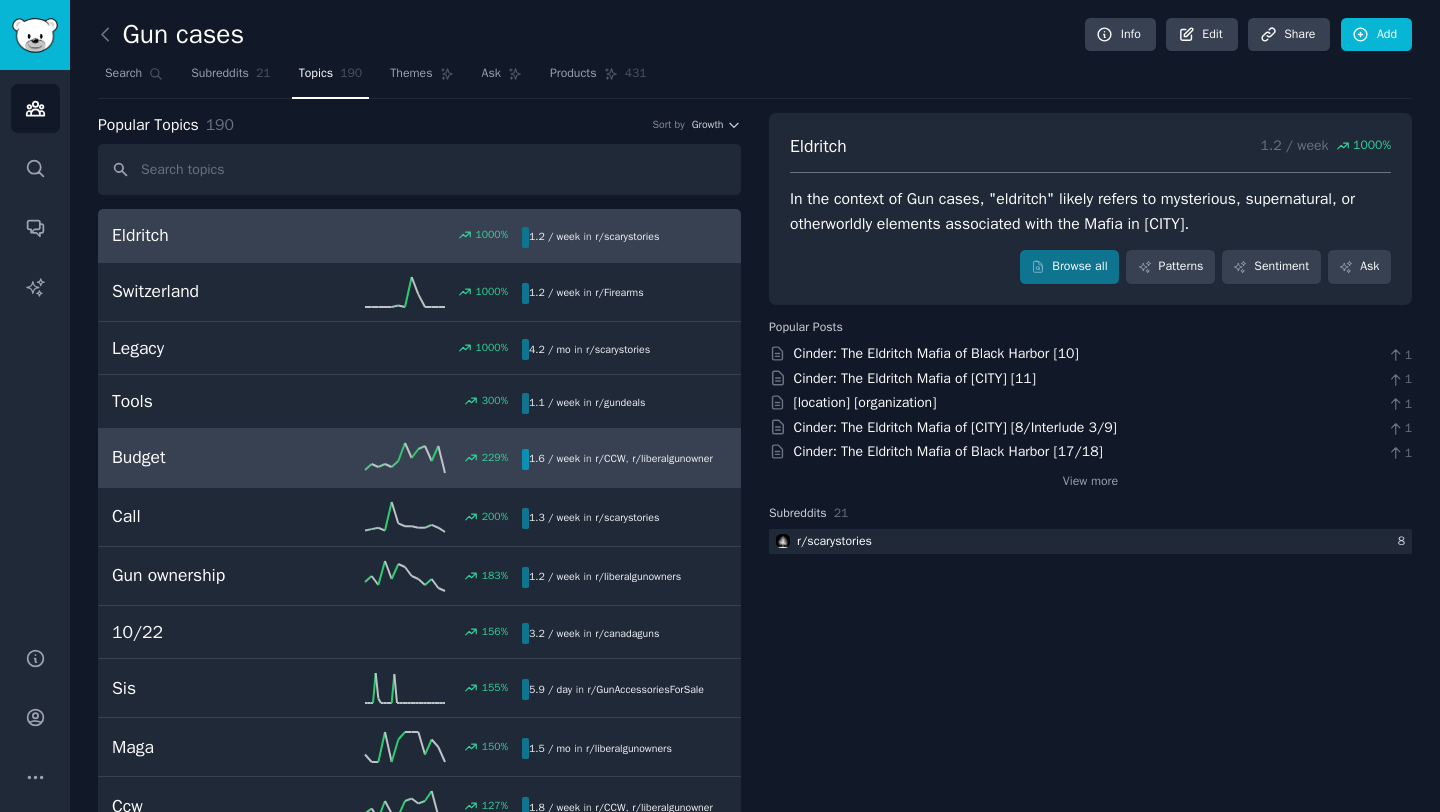 click on "Budget" at bounding box center [214, 457] 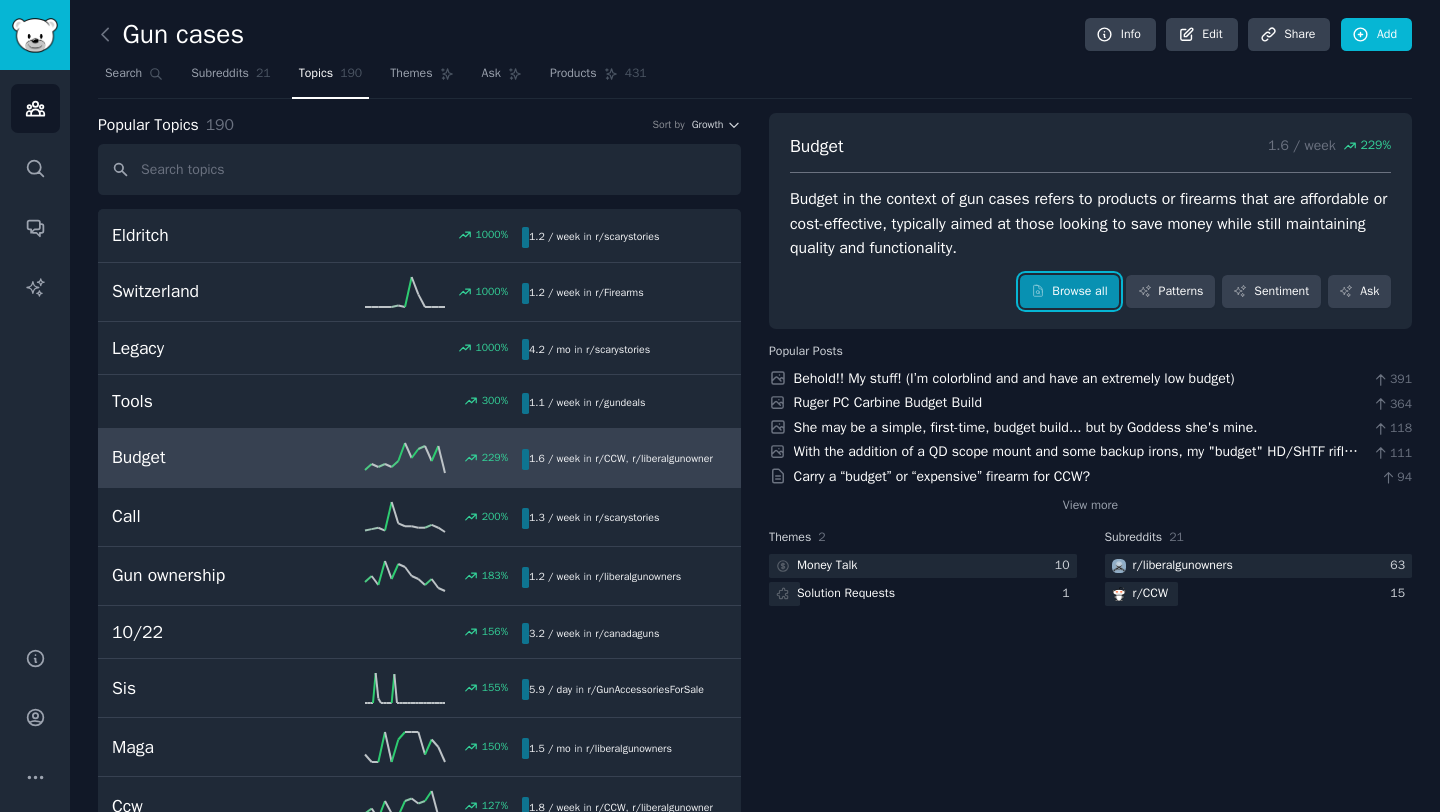 click on "Browse all" at bounding box center [1069, 292] 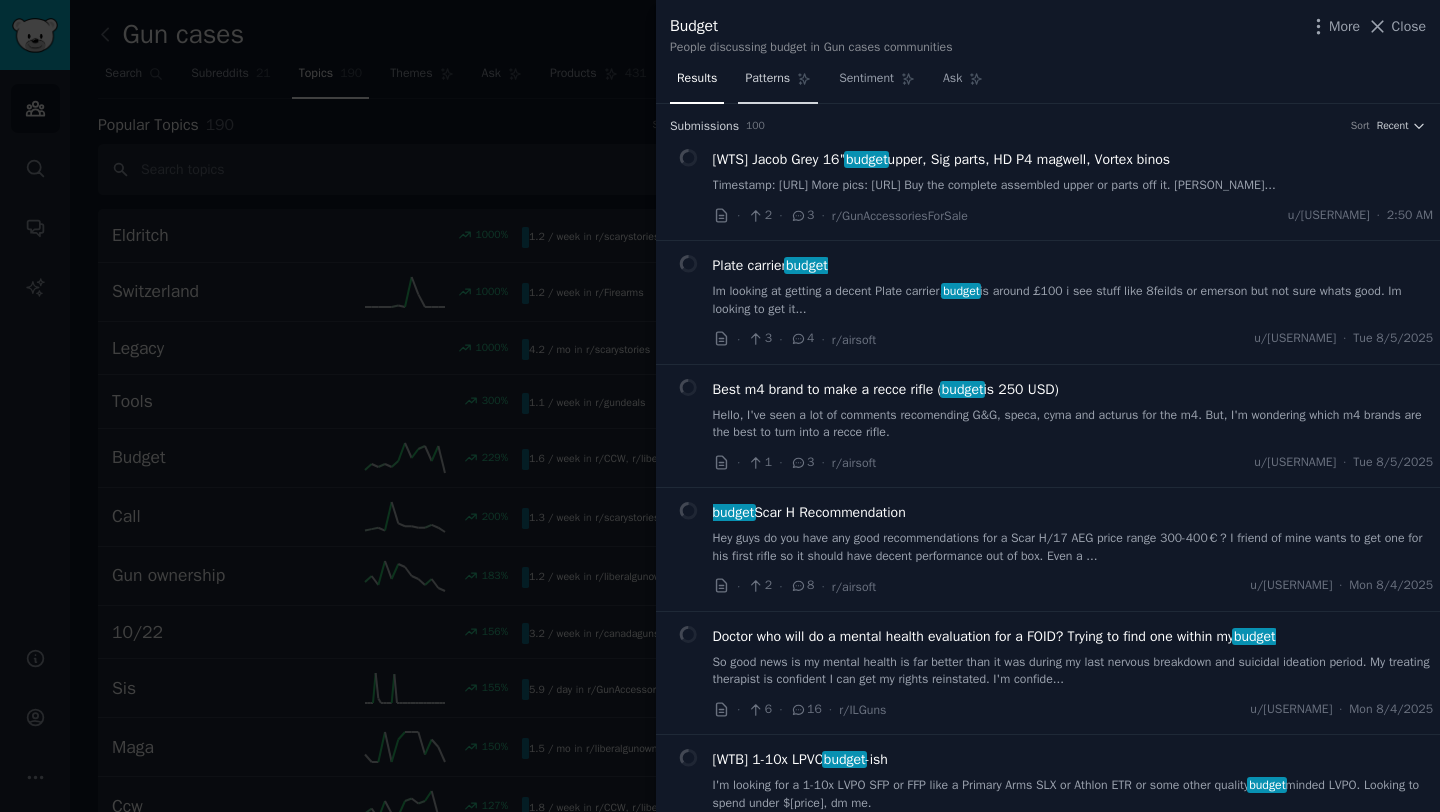 click on "Patterns" at bounding box center [767, 79] 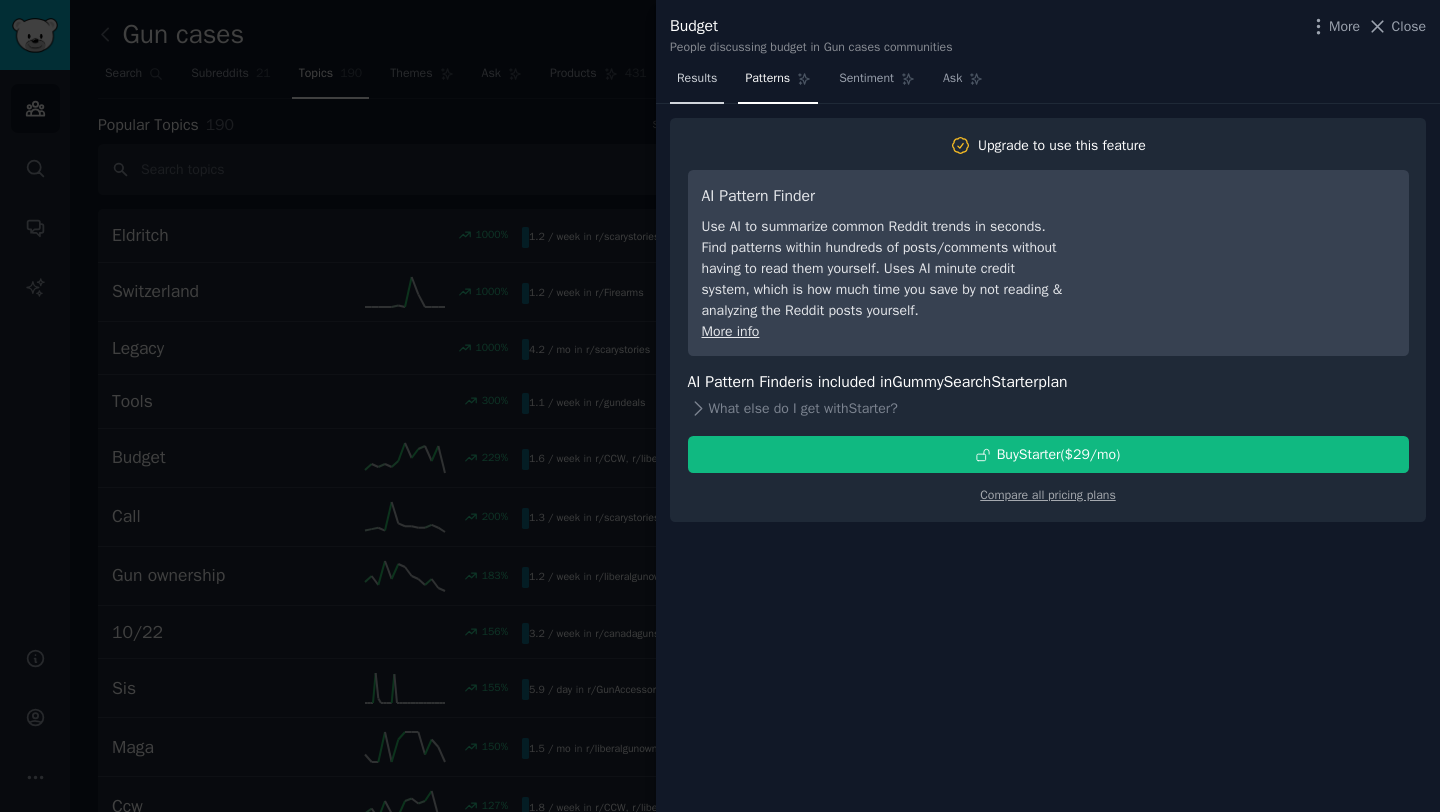 click on "Results" at bounding box center [697, 79] 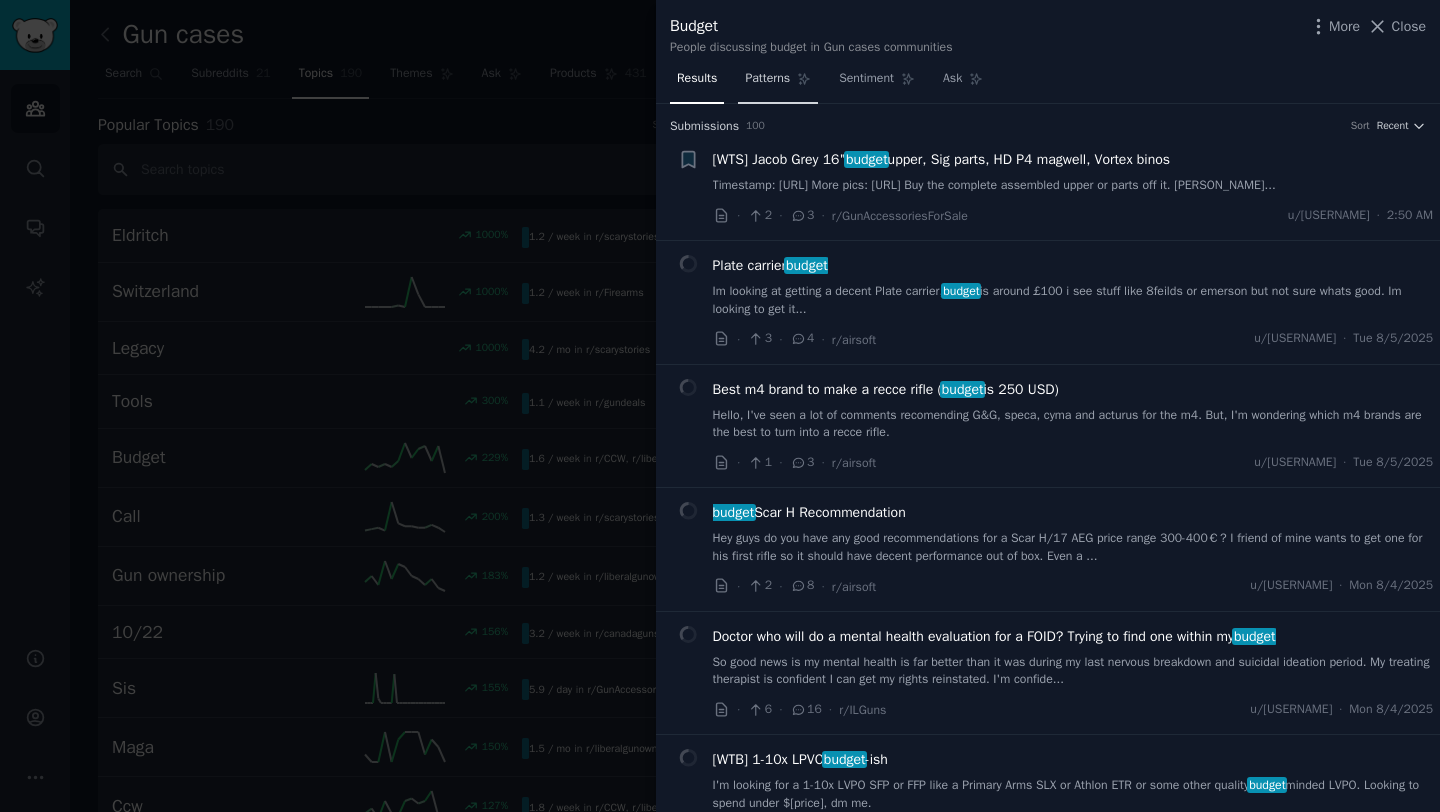 click on "Patterns" at bounding box center [767, 79] 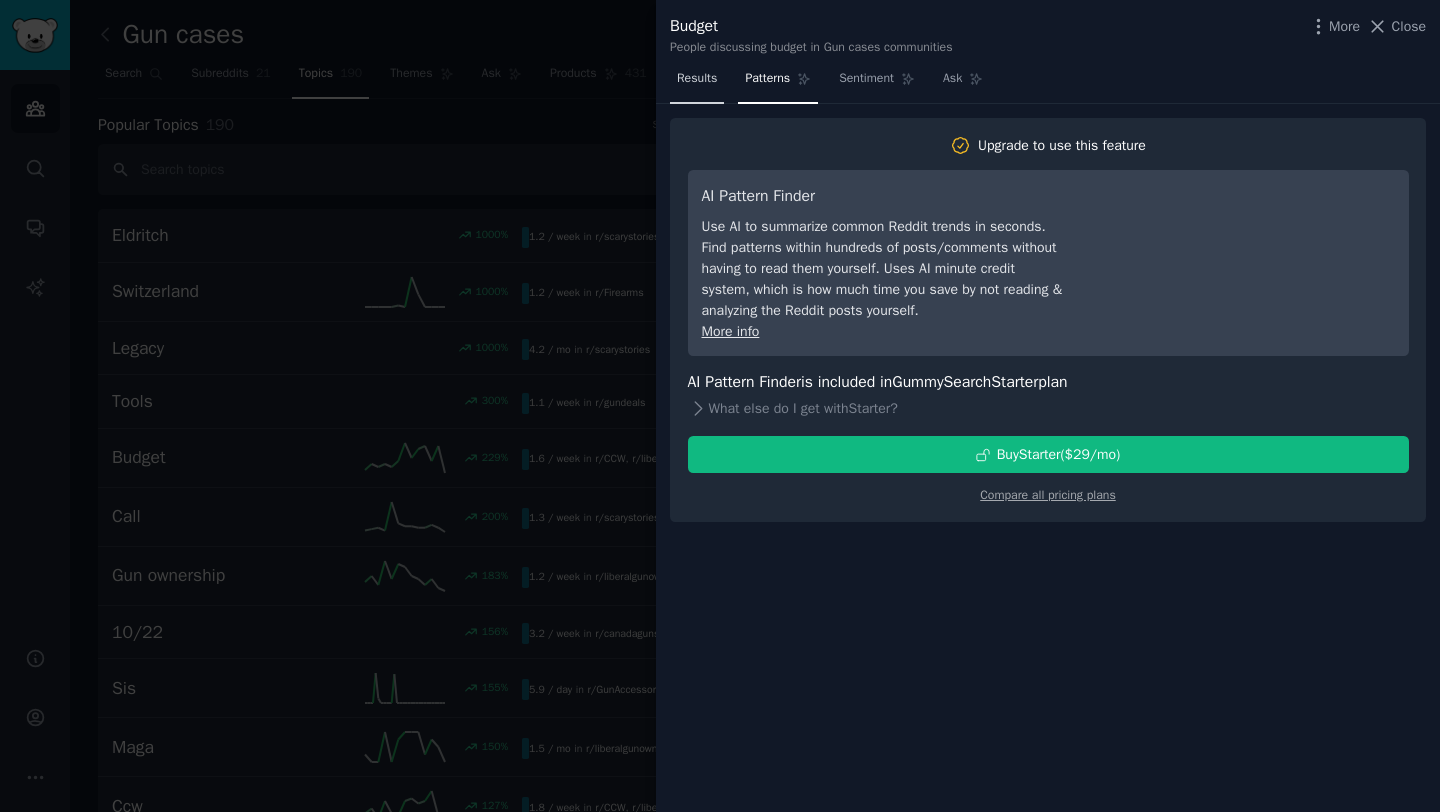 click on "Results" at bounding box center (697, 79) 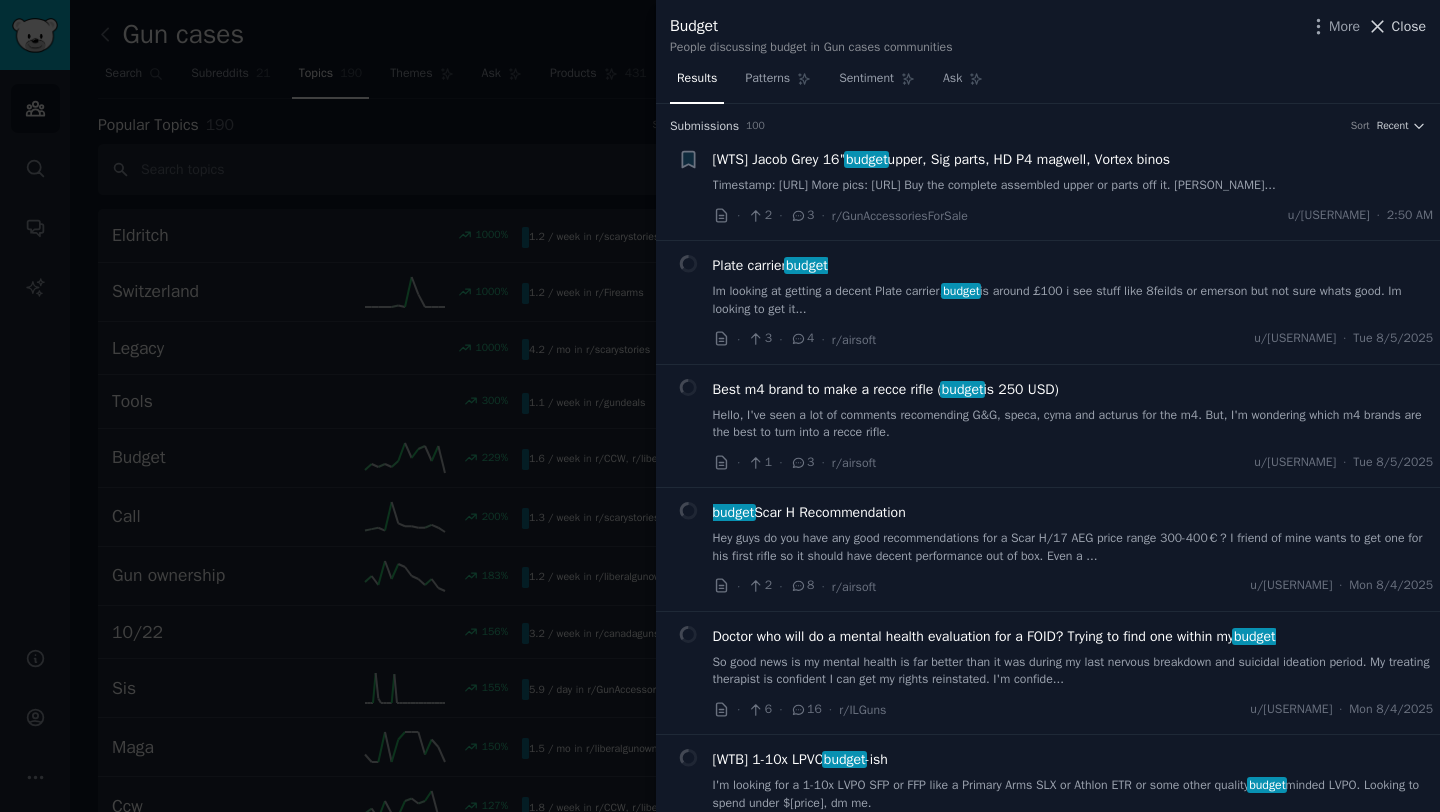 click 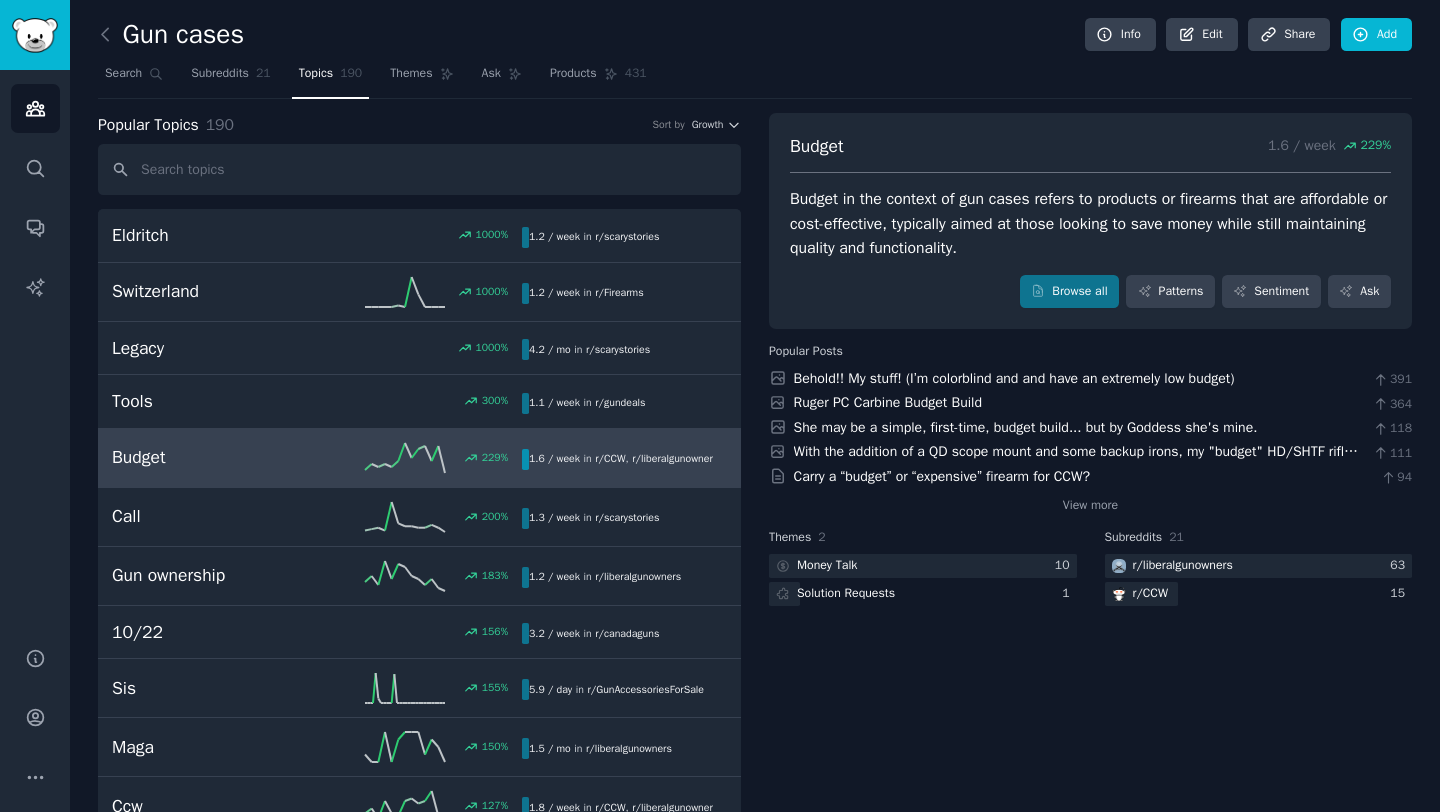 click on "Budget [NUMBER] % [NUMBER] / week  in    r/ CCW ,  r/ liberalgunowners" at bounding box center (419, 458) 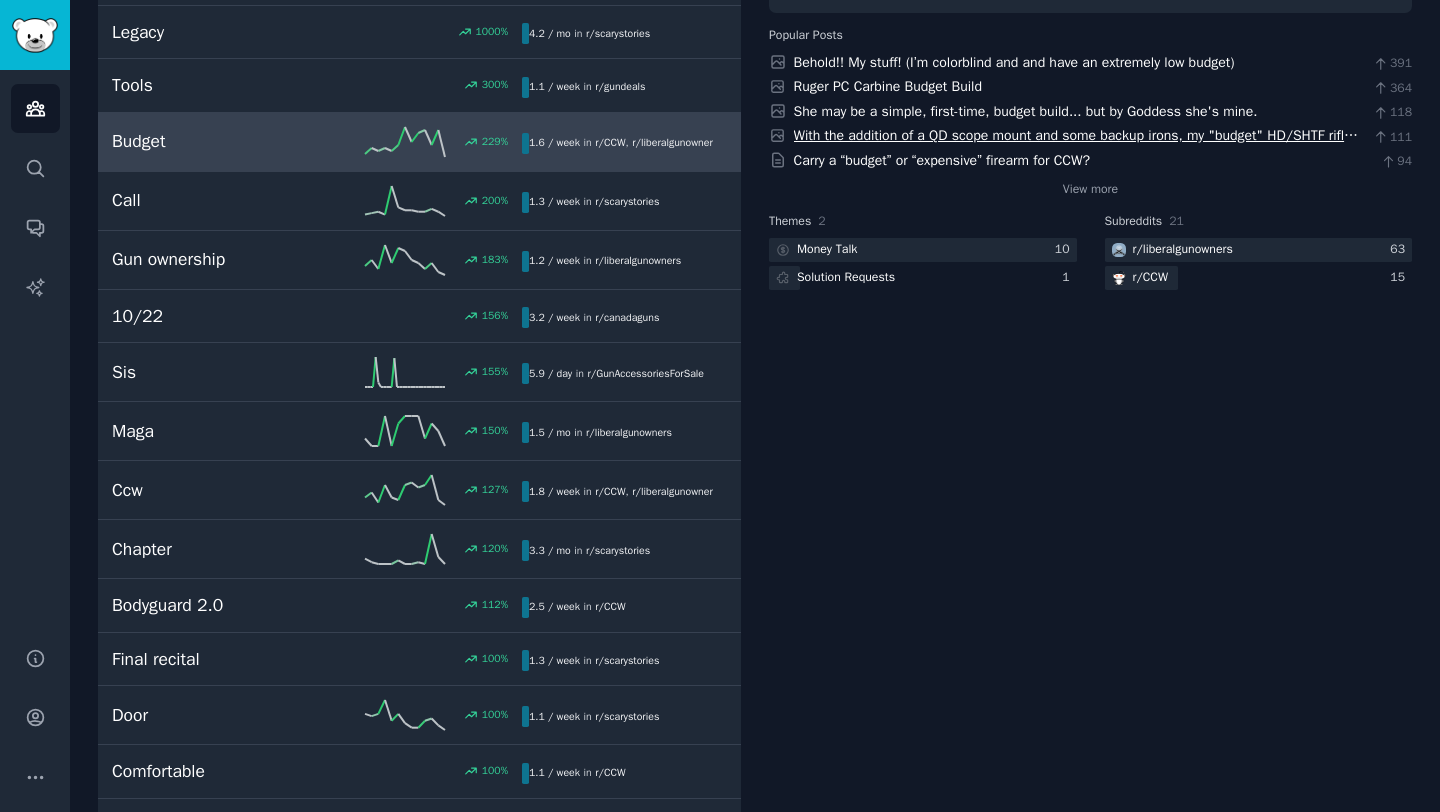 scroll, scrollTop: 0, scrollLeft: 0, axis: both 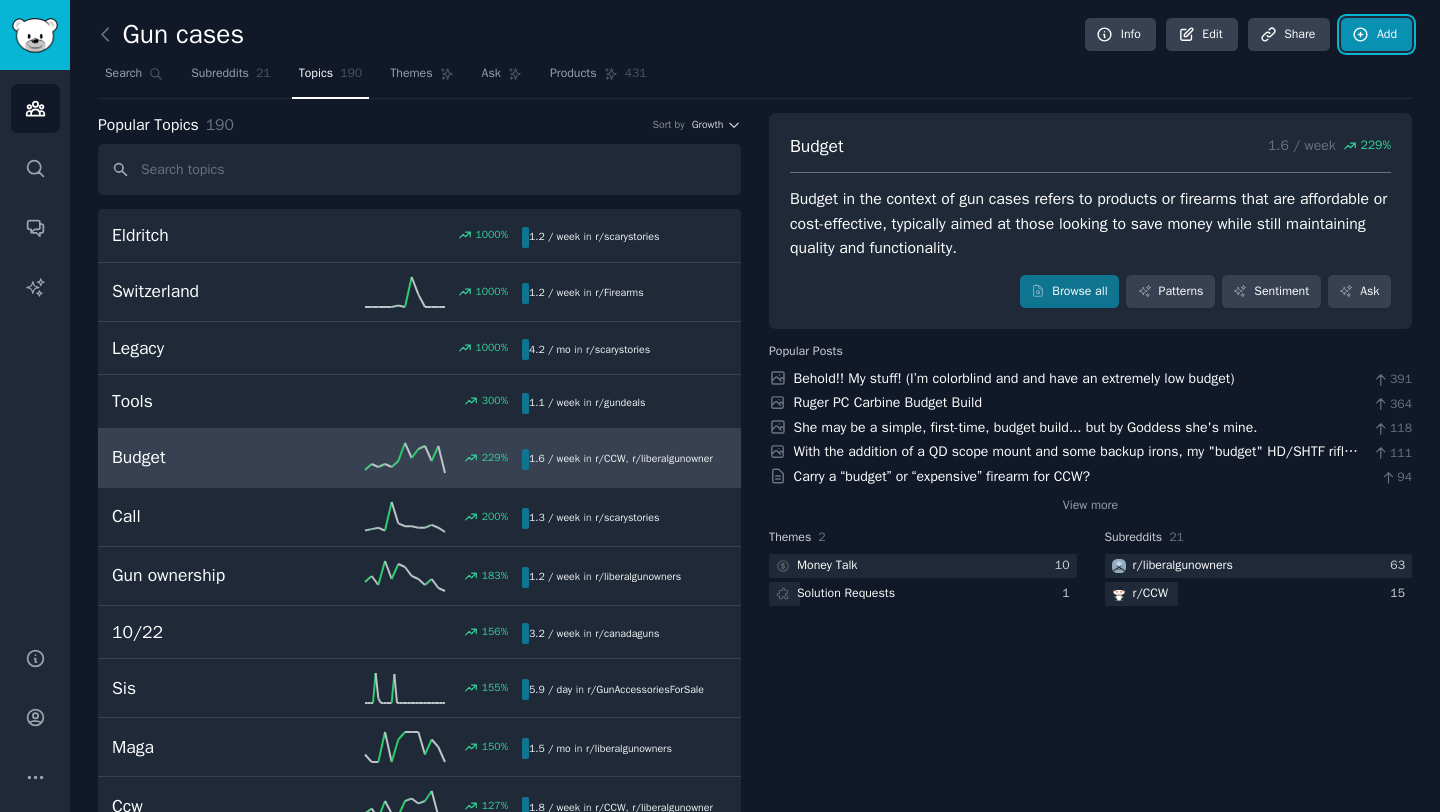 click on "Add" at bounding box center (1376, 35) 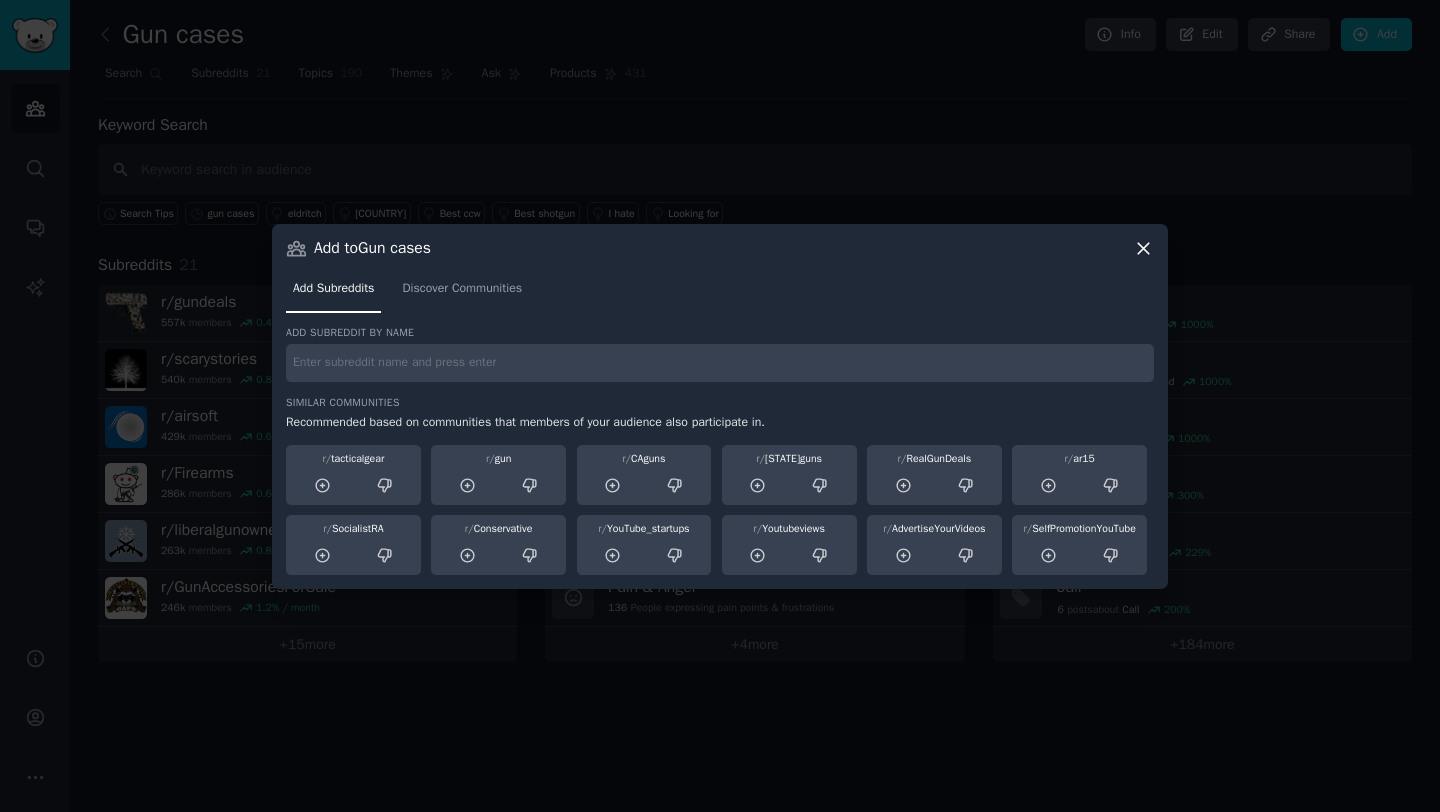 click 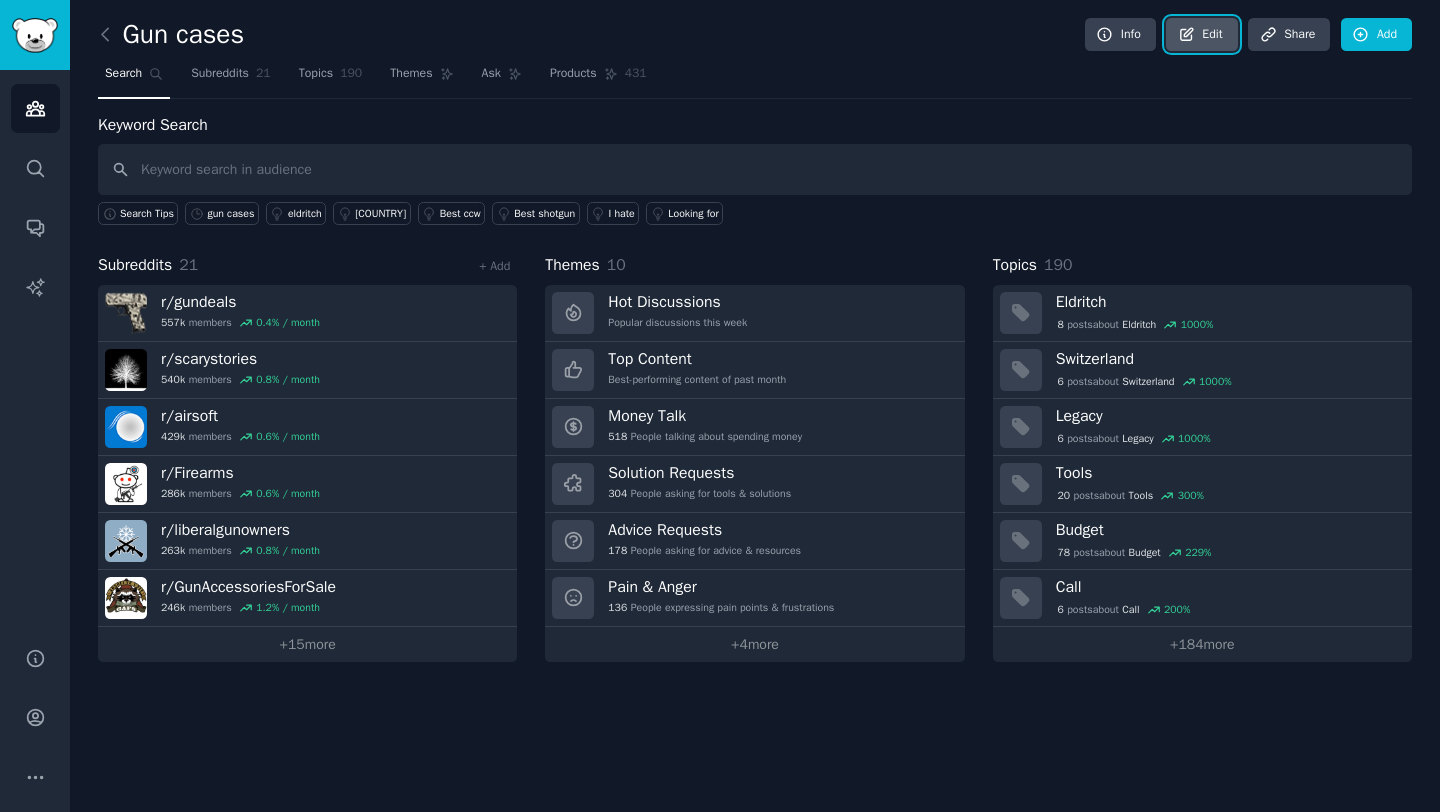 click on "Edit" at bounding box center (1201, 35) 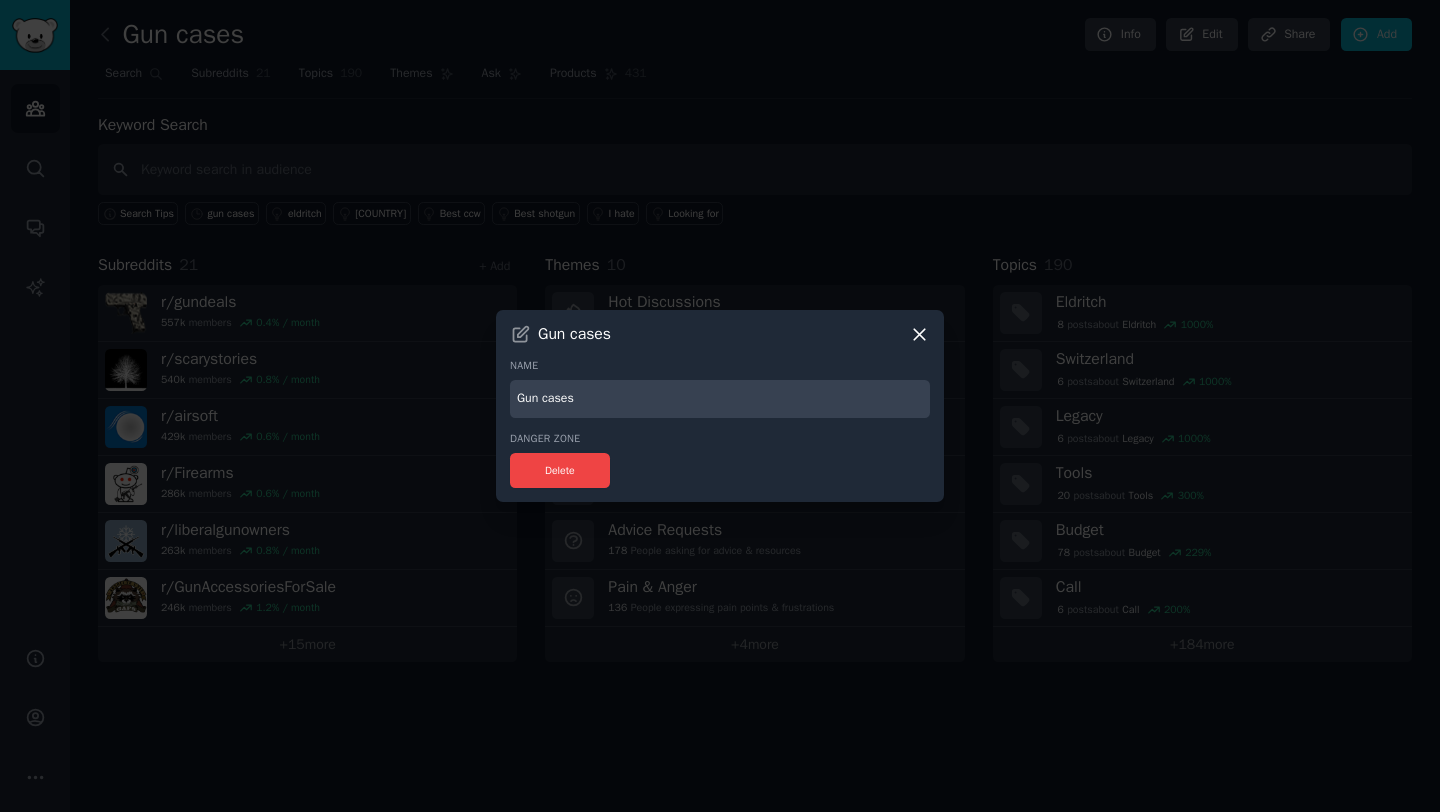 click 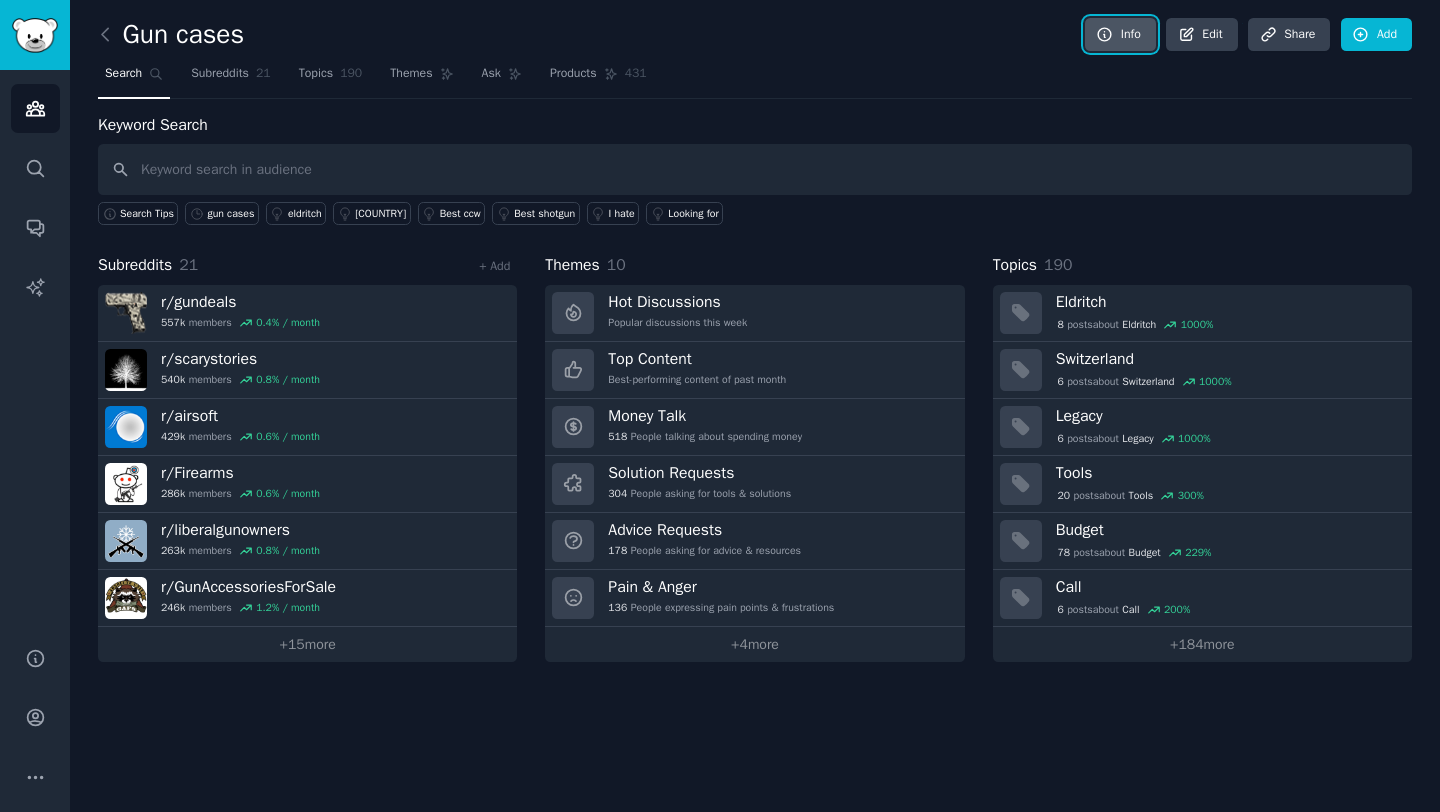 click on "Info" at bounding box center [1120, 35] 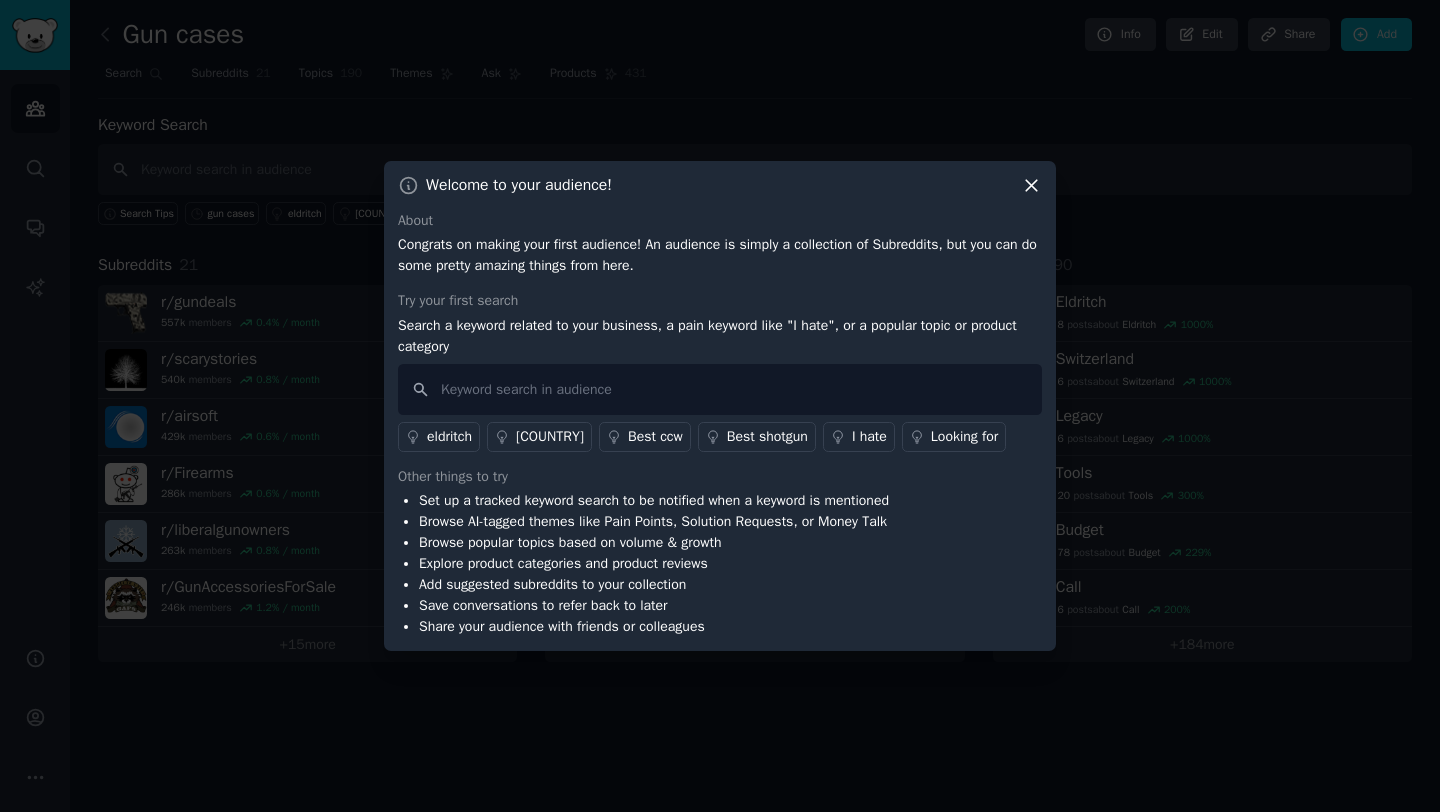 click 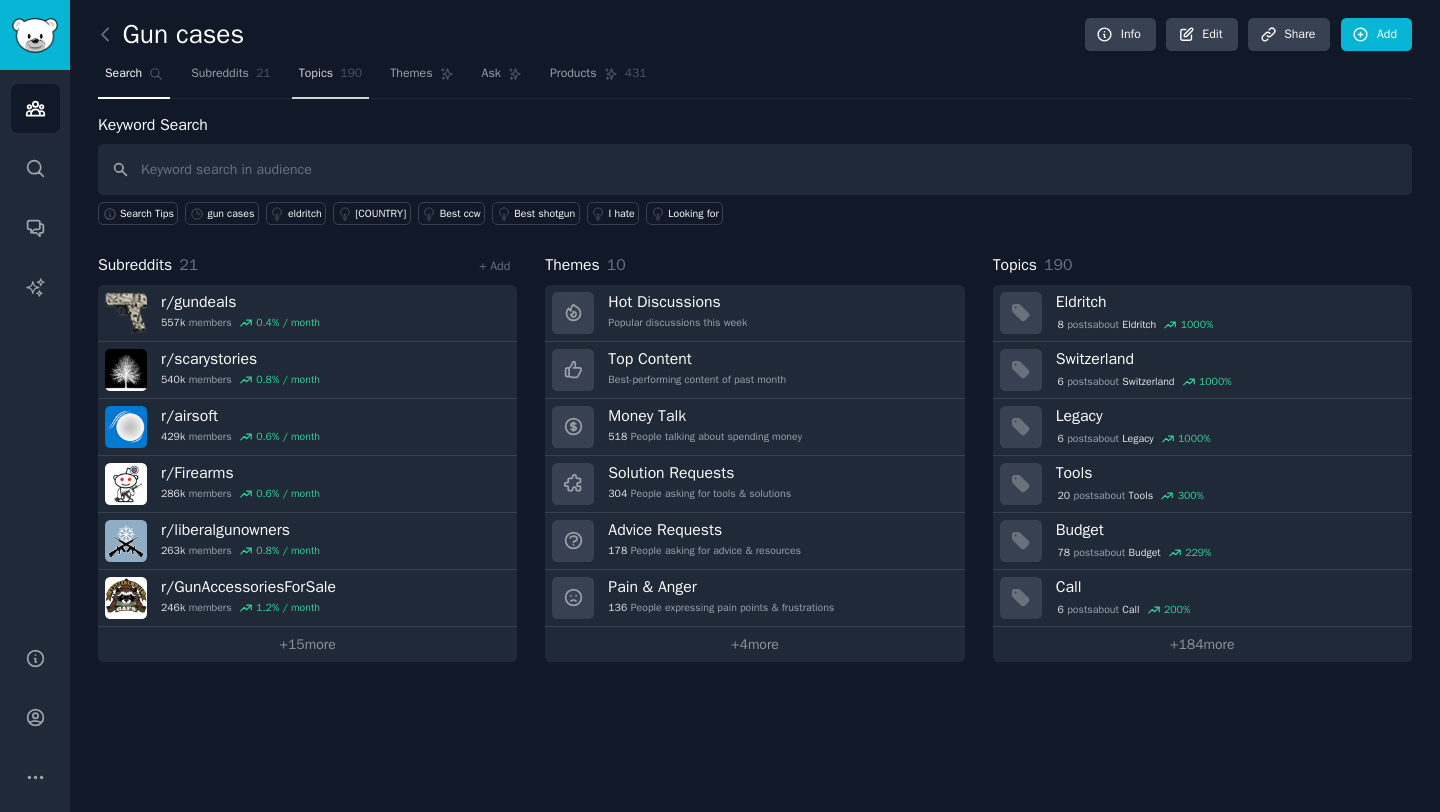 click on "Topics" at bounding box center [316, 74] 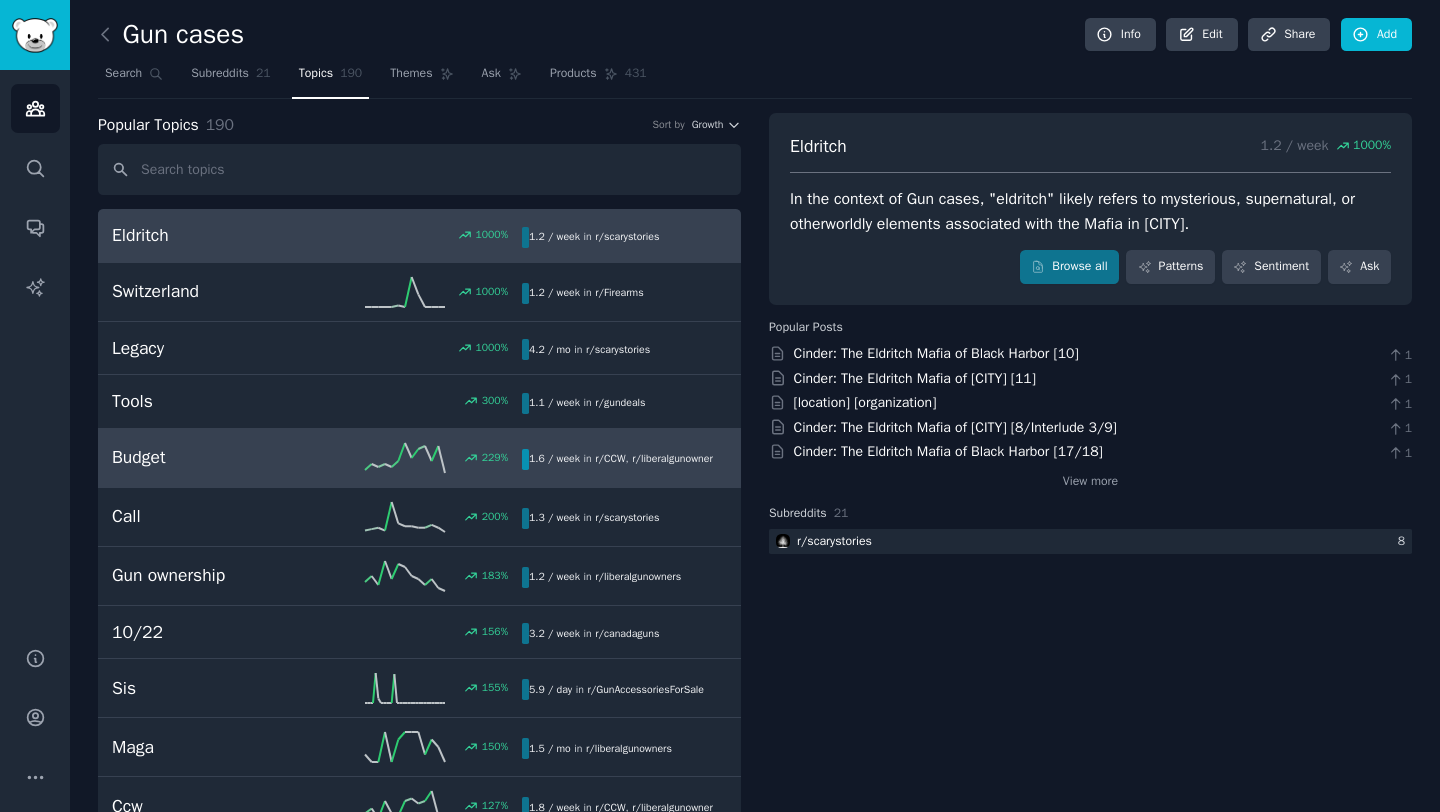 click on "[NUMBER] %" at bounding box center [419, 458] 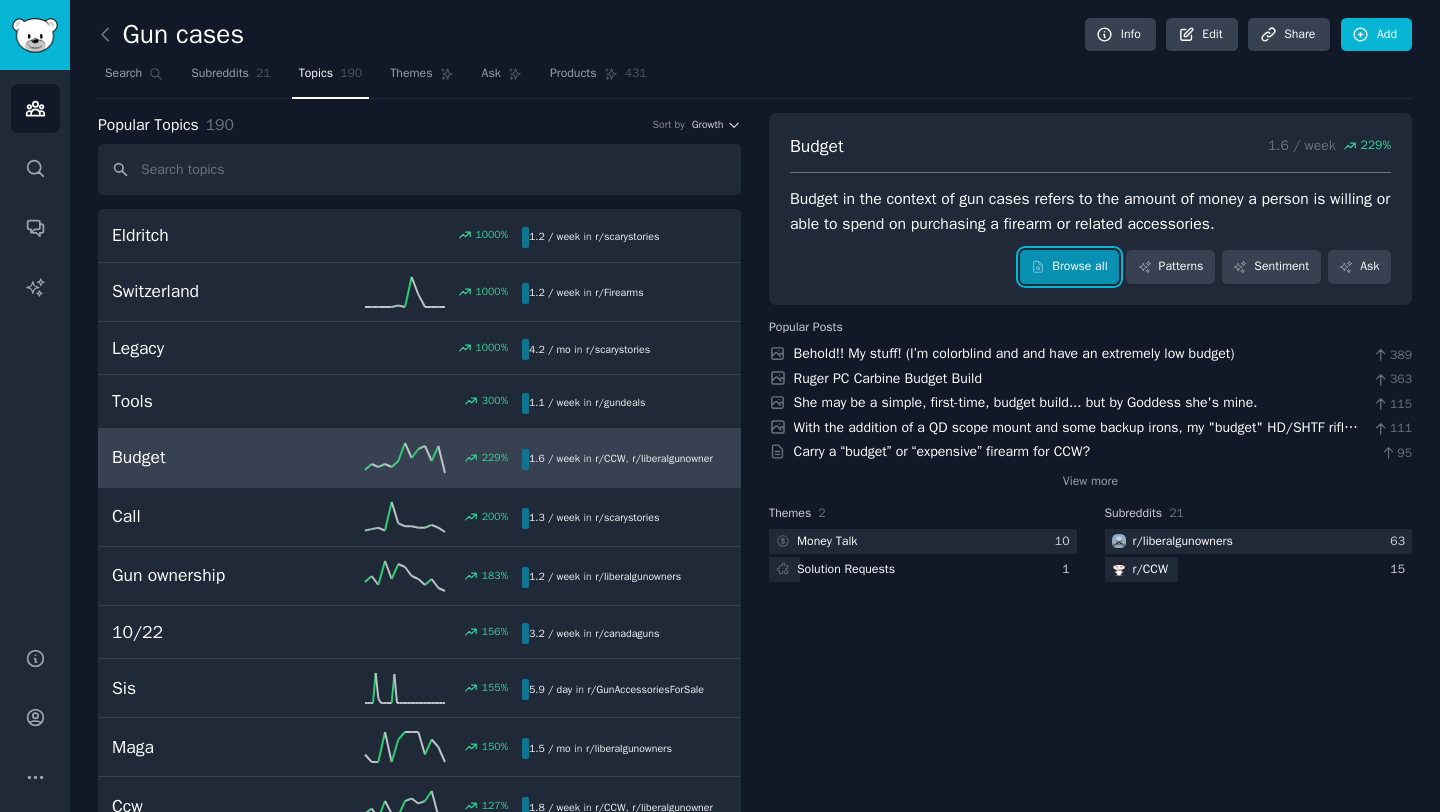 click on "Browse all" at bounding box center (1069, 267) 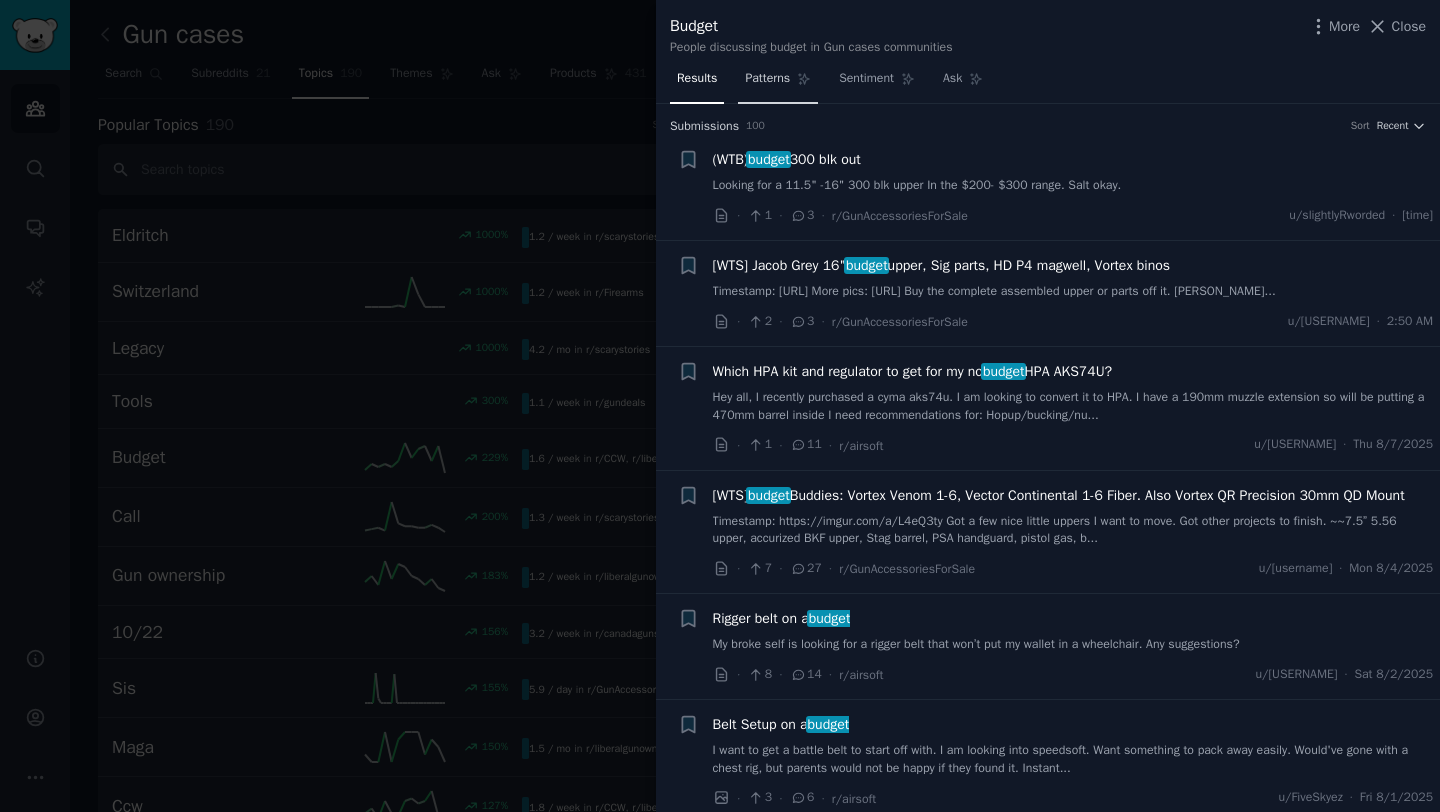 click on "Patterns" at bounding box center (767, 79) 